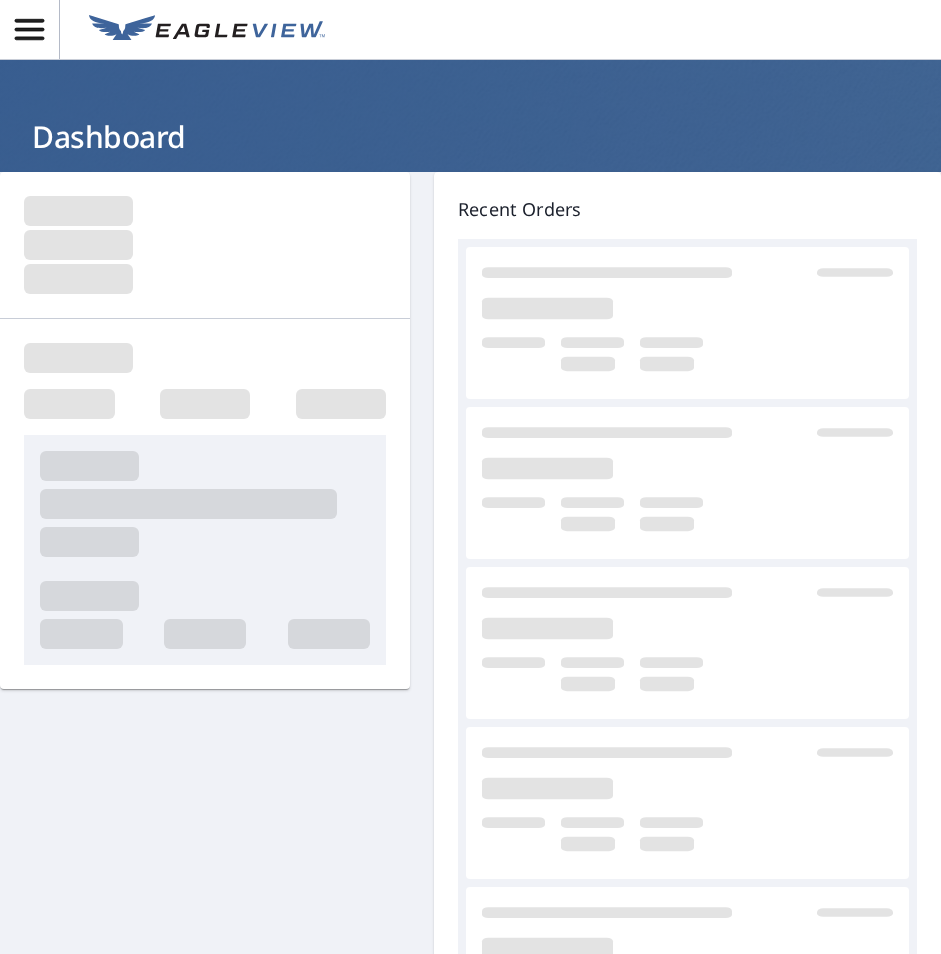 scroll, scrollTop: 0, scrollLeft: 0, axis: both 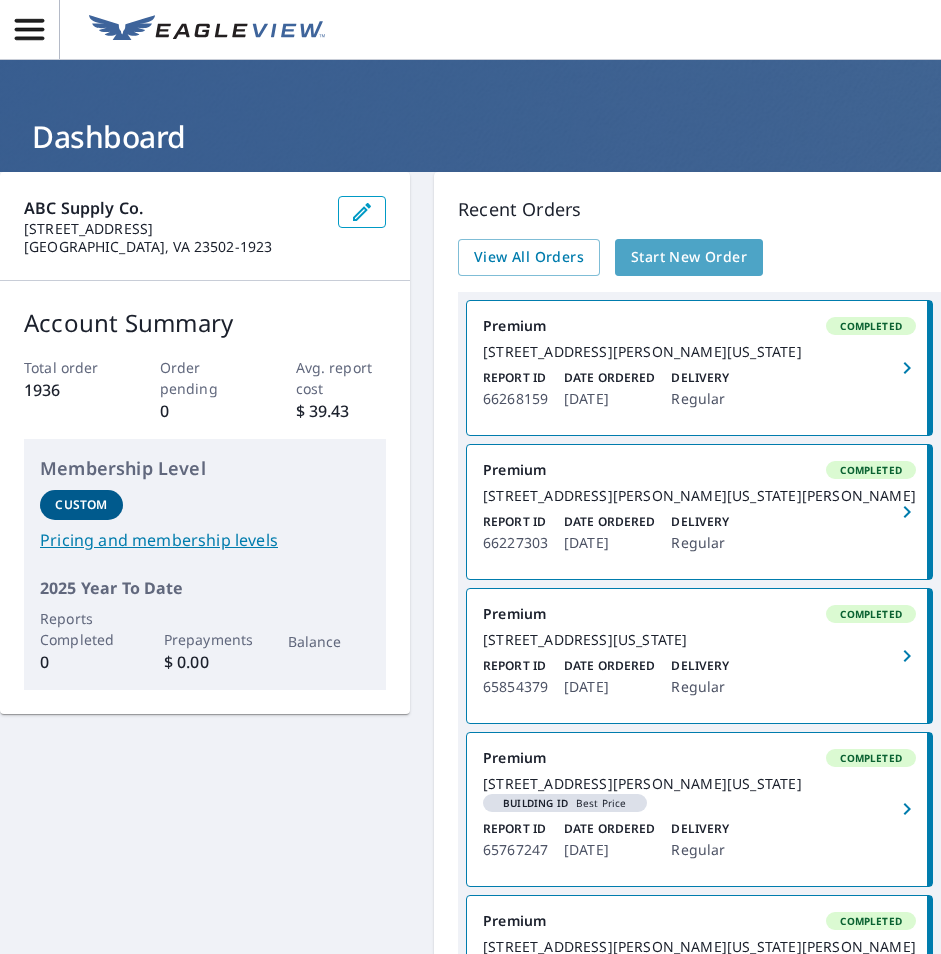 click on "Start New Order" at bounding box center [689, 257] 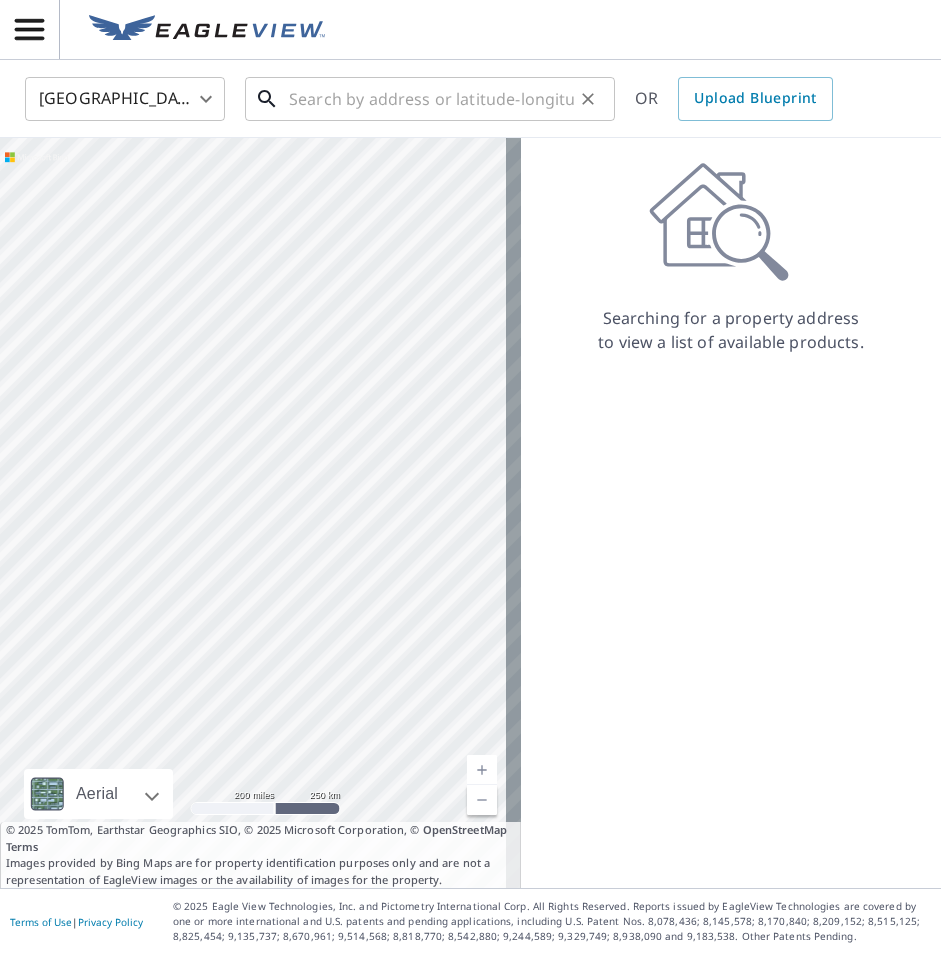 click at bounding box center [431, 99] 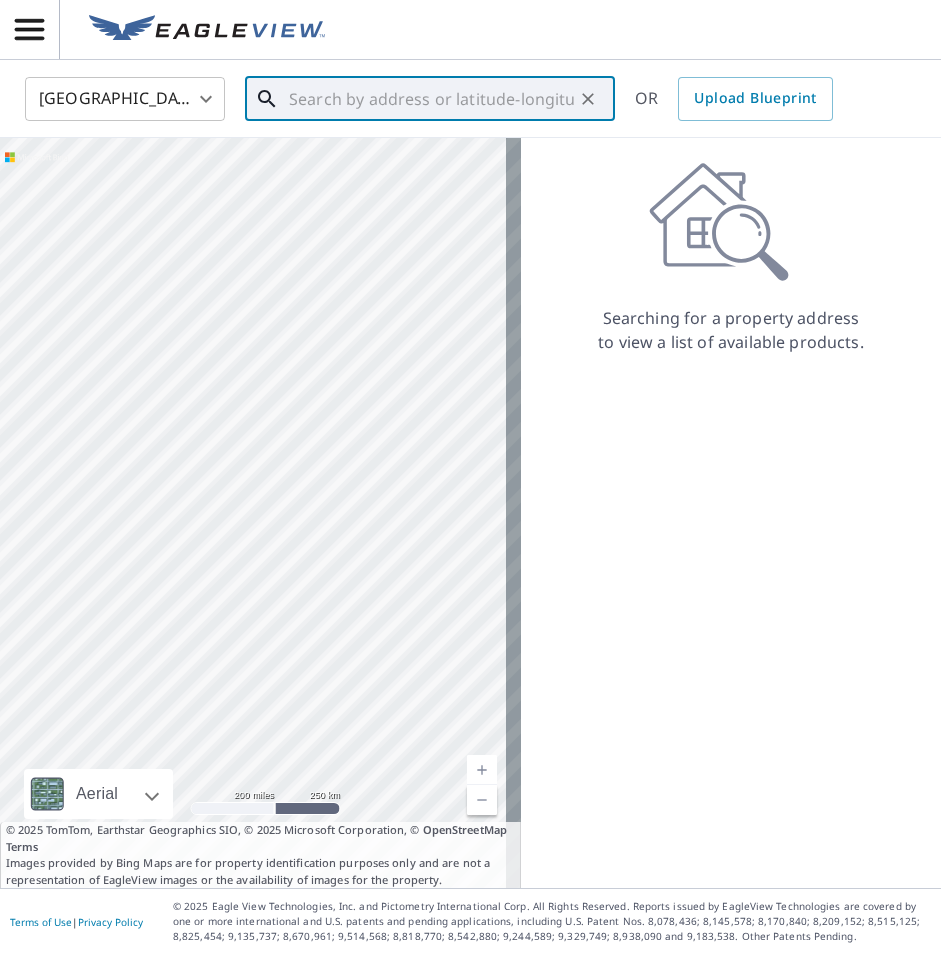 paste on "[STREET_ADDRESS]" 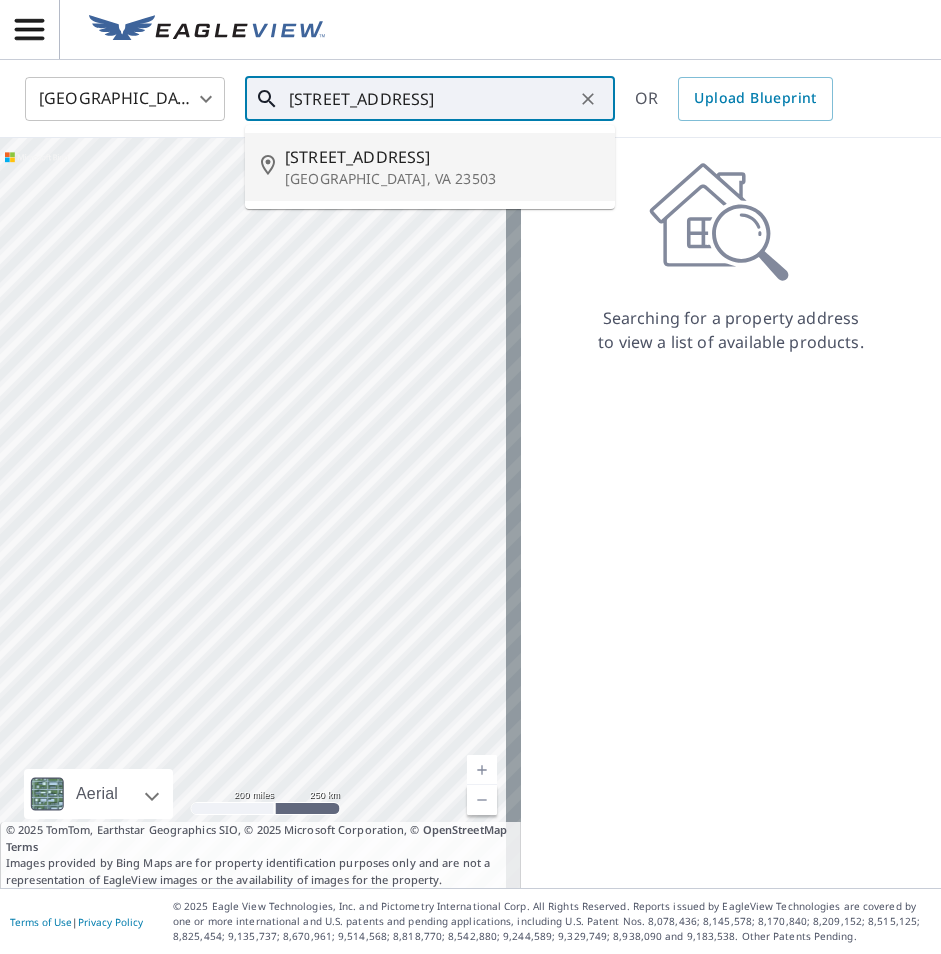 click on "[GEOGRAPHIC_DATA], VA 23503" at bounding box center (442, 179) 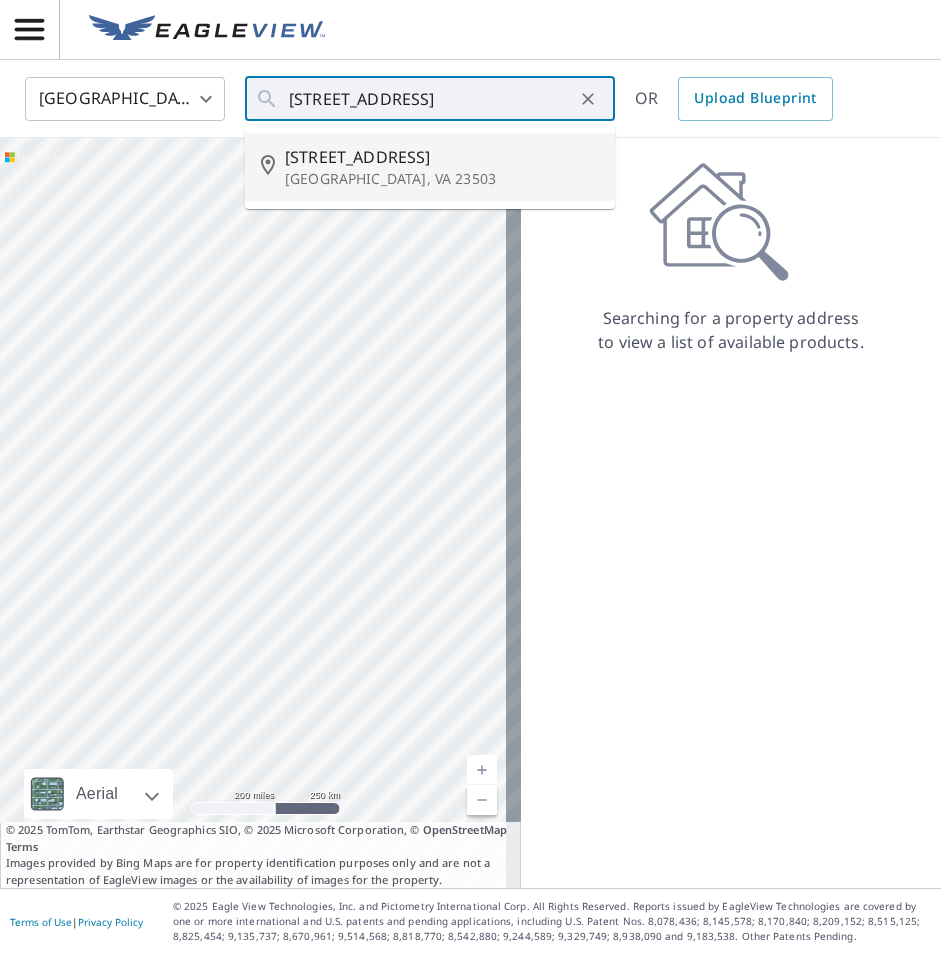 type on "[STREET_ADDRESS]" 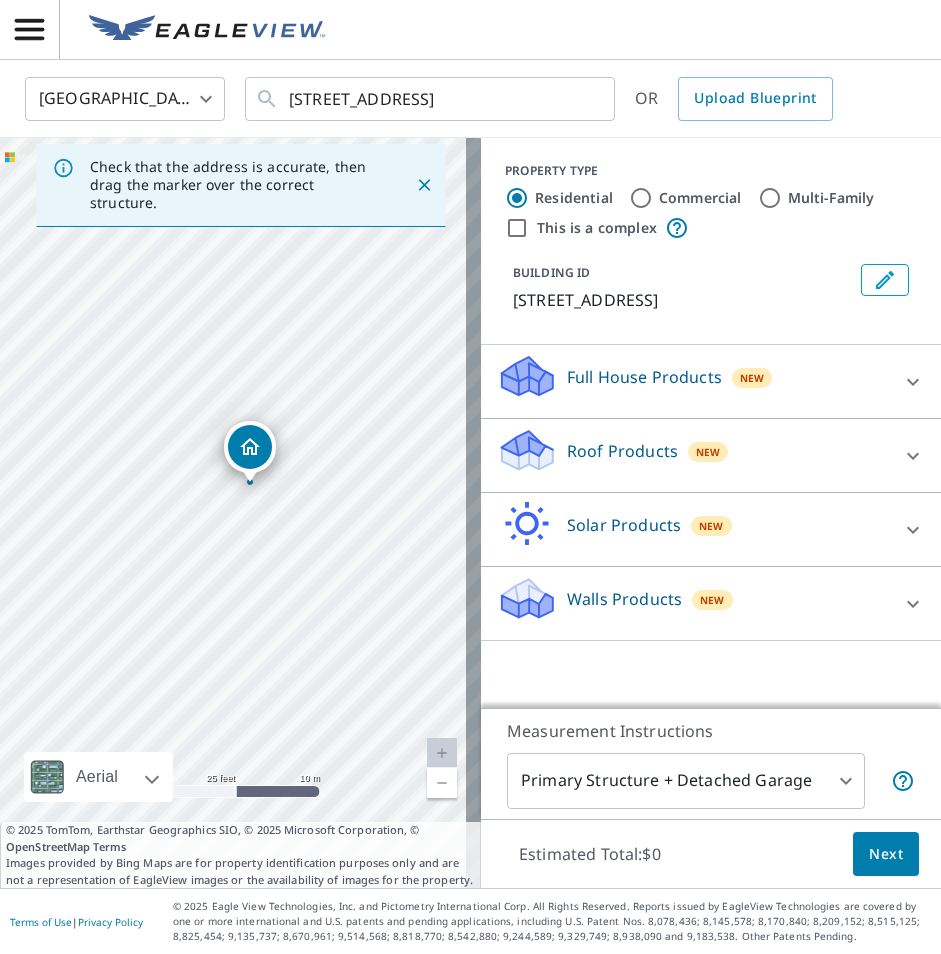 click on "Next" at bounding box center (886, 854) 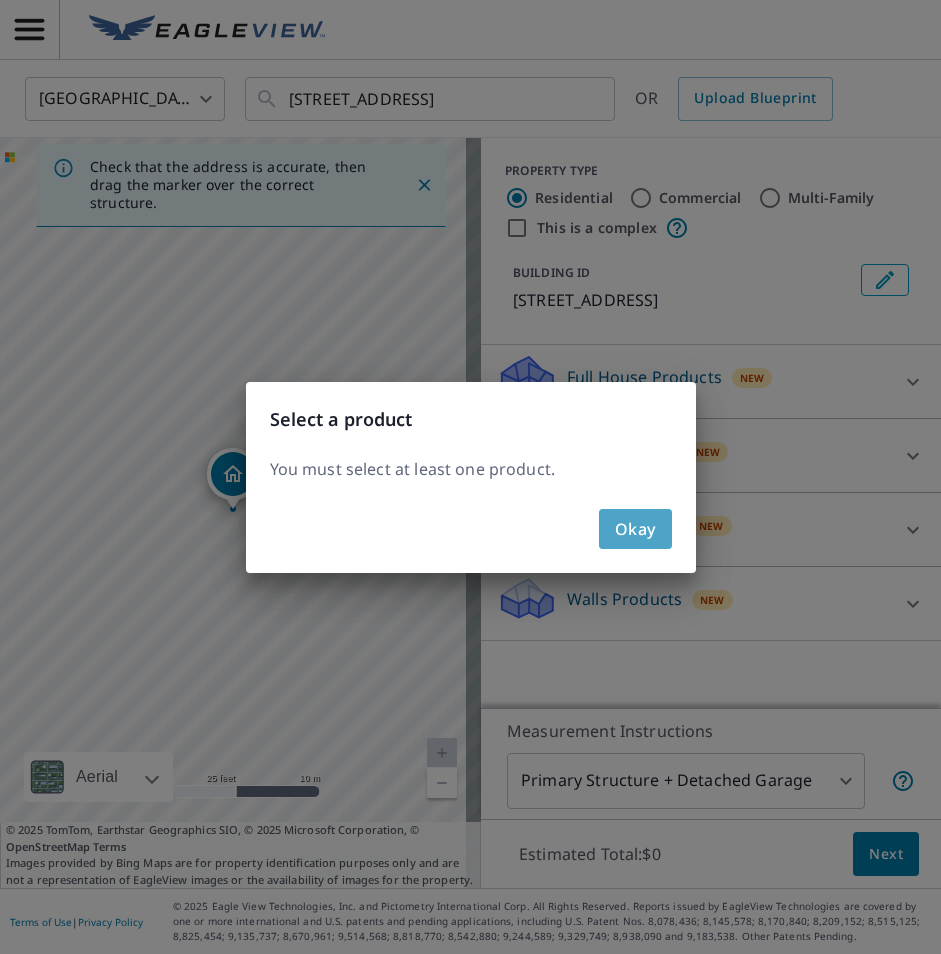 click on "Okay" at bounding box center [635, 529] 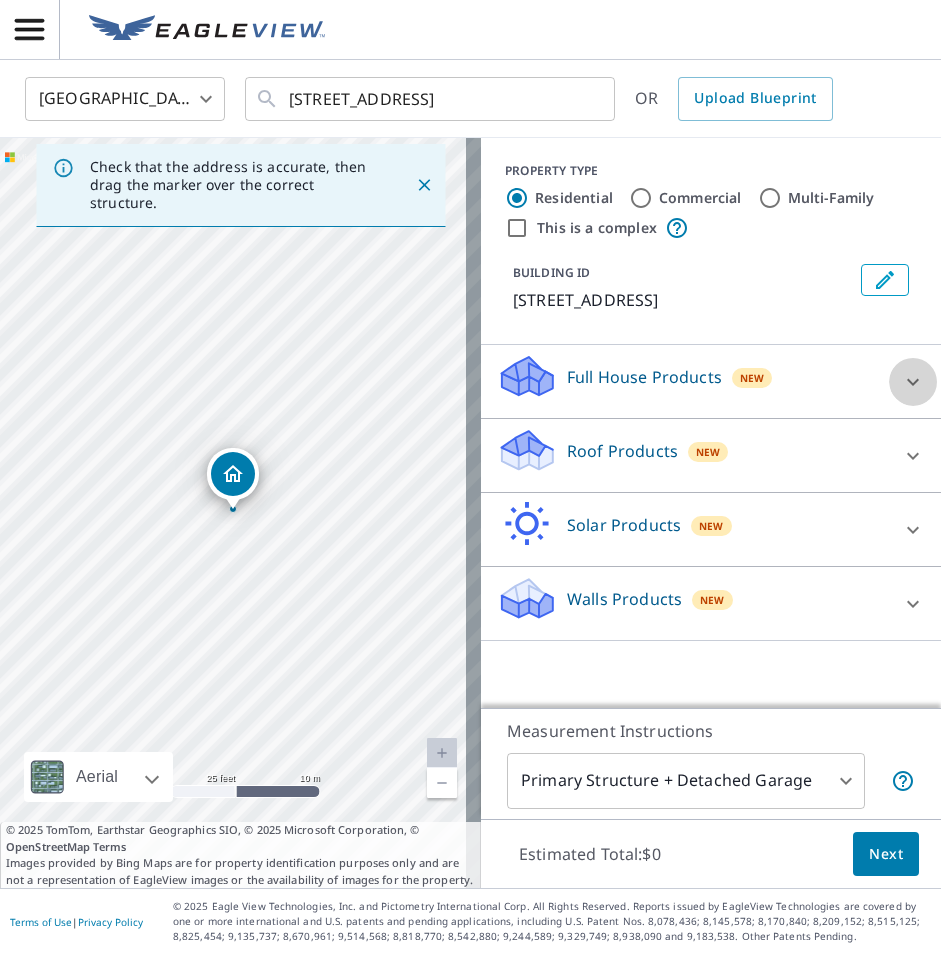 click 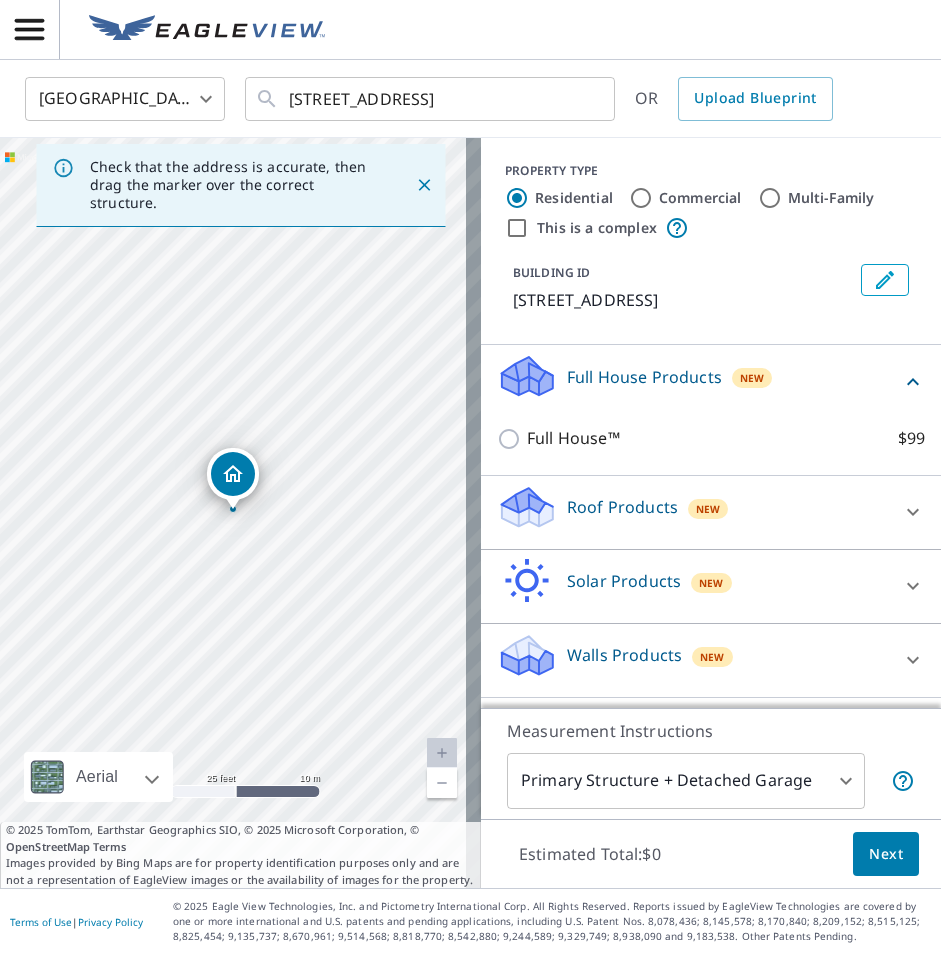 click 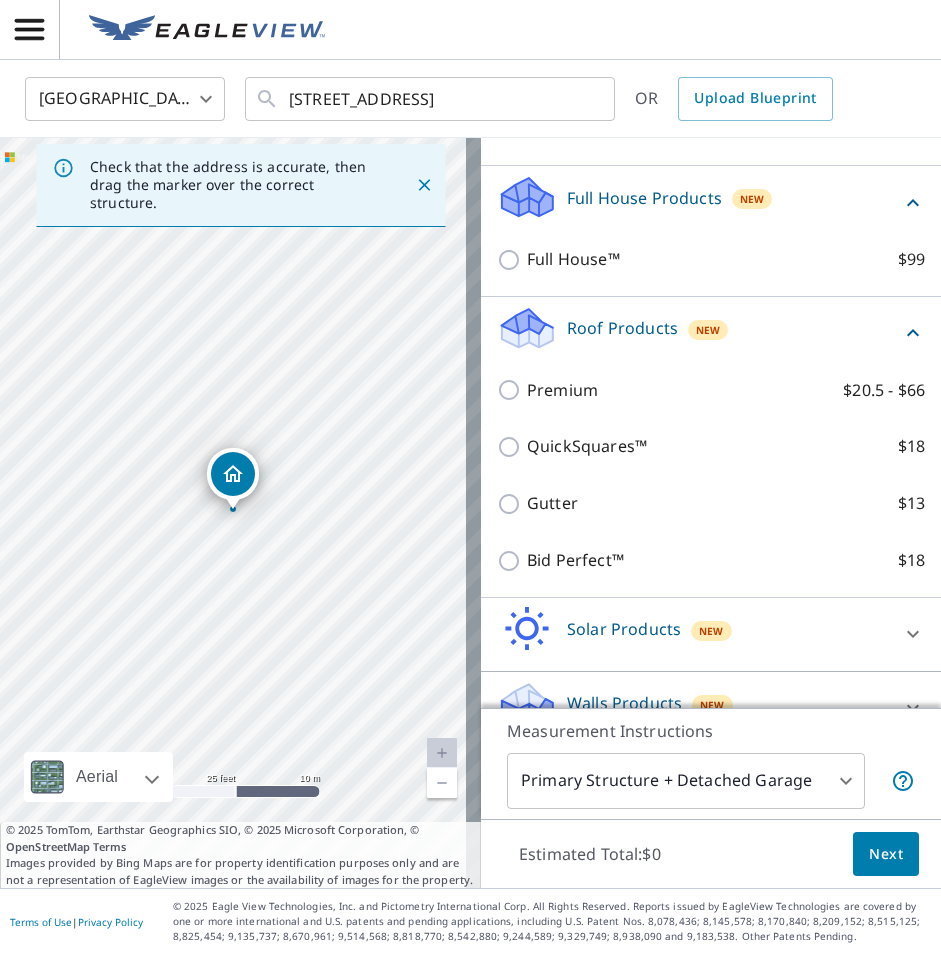 scroll, scrollTop: 241, scrollLeft: 0, axis: vertical 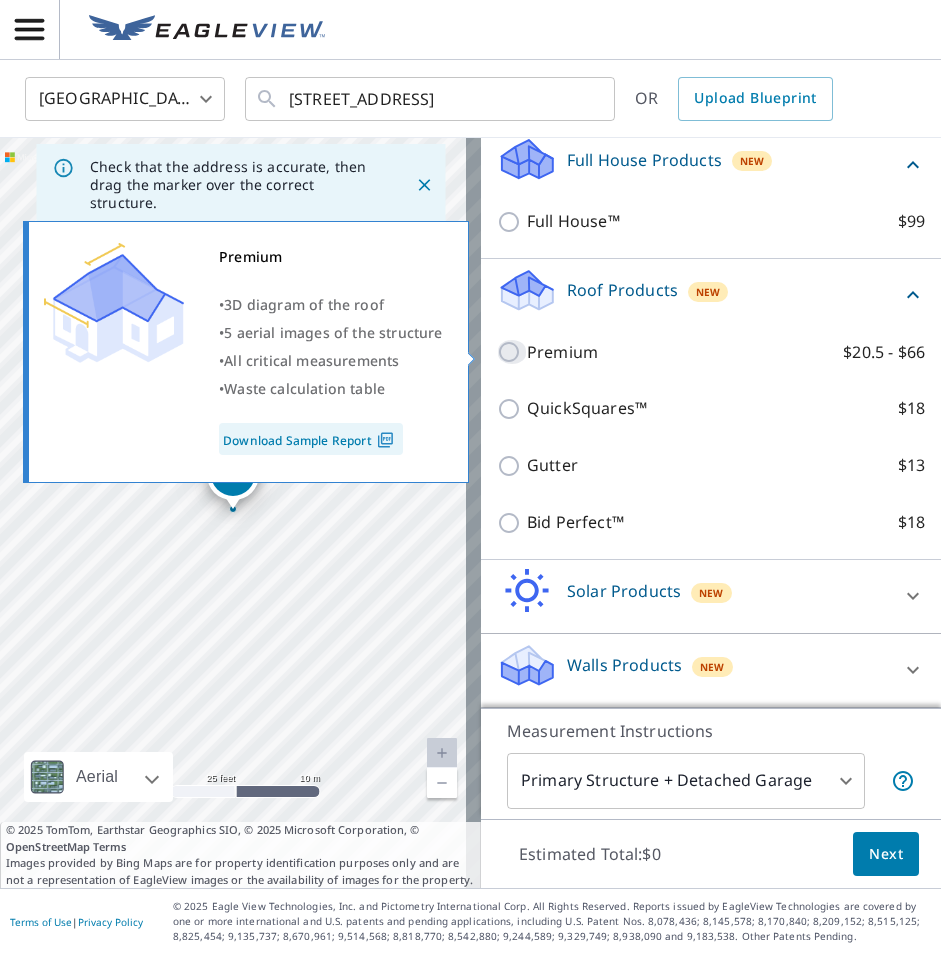 click on "Premium $20.5 - $66" at bounding box center (512, 352) 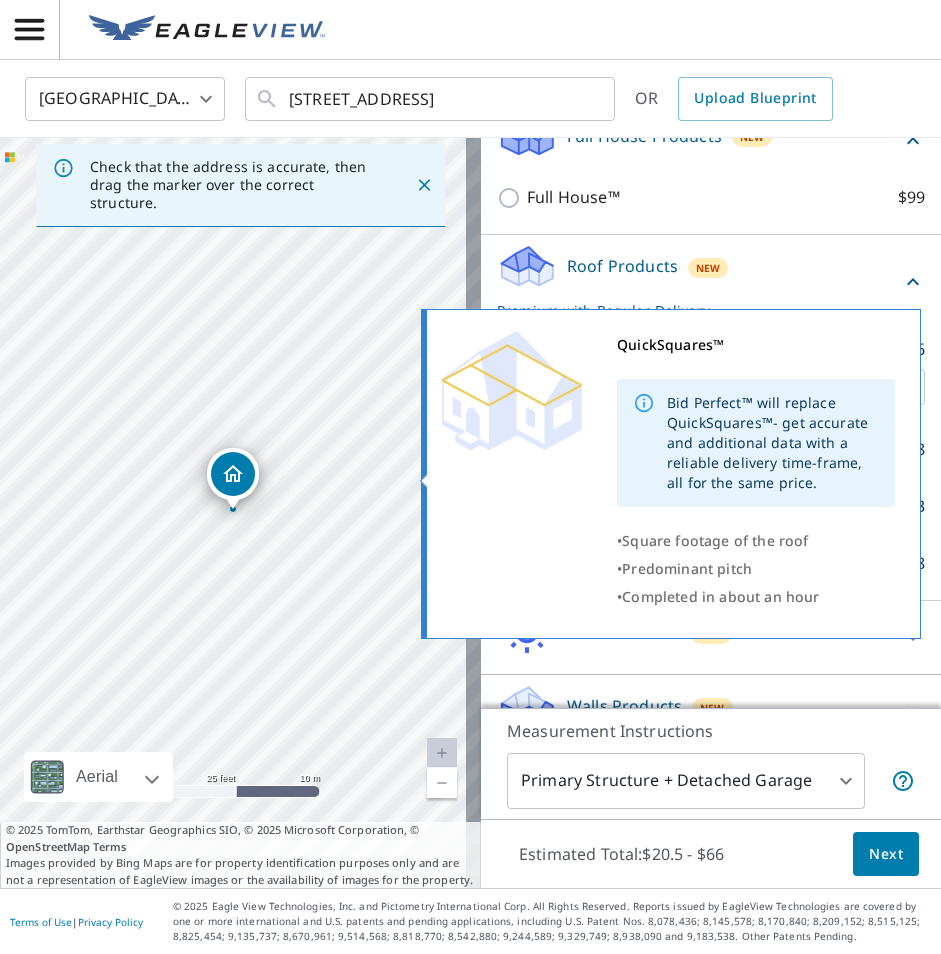 click on "Bid Perfect™ will replace QuickSquares™- get accurate and additional data with a reliable delivery time-frame, all for the same price." at bounding box center [773, 443] 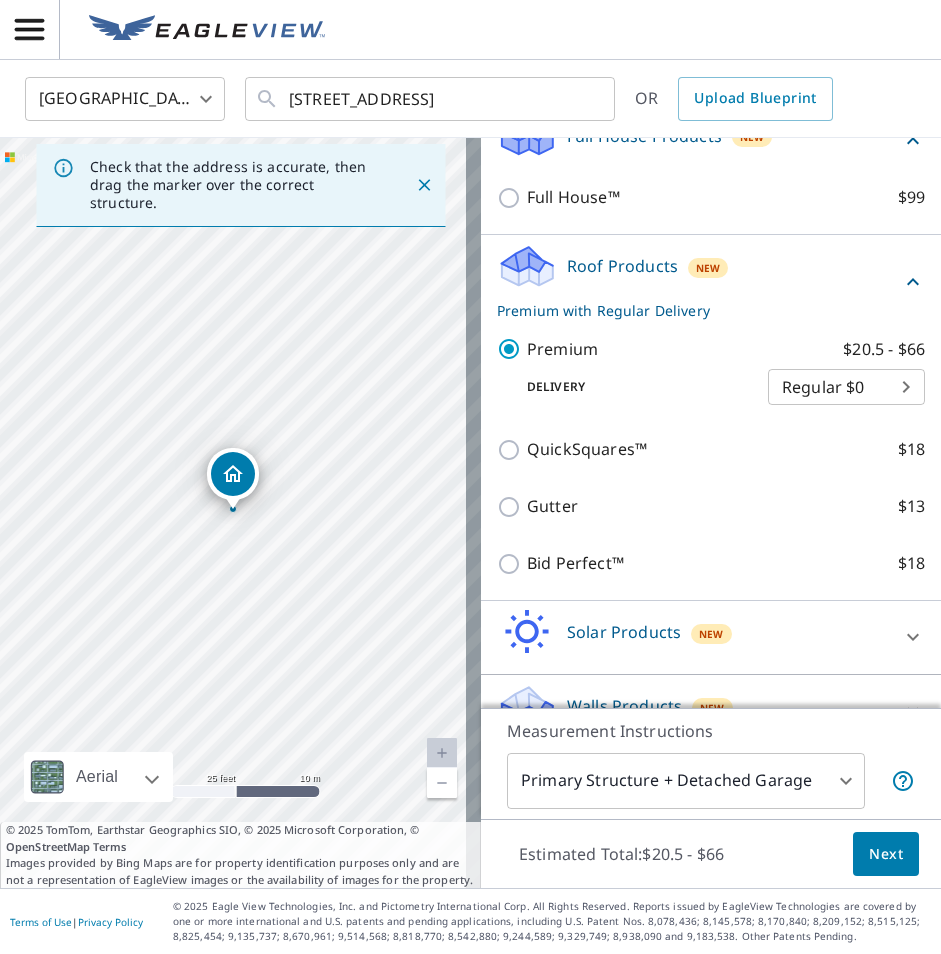 click on "BB BB
[GEOGRAPHIC_DATA] US ​ [STREET_ADDRESS] ​ OR Upload Blueprint Check that the address is accurate, then drag the marker over the correct structure. [STREET_ADDRESS] A standard road map Aerial A detailed look from above Labels Labels 25 feet 10 m © 2025 TomTom, © Vexcel Imaging, © 2025 Microsoft Corporation,  © OpenStreetMap Terms © 2025 TomTom, Earthstar Geographics SIO, © 2025 Microsoft Corporation, ©   OpenStreetMap   Terms Images provided by Bing Maps are for property identification purposes only and are not a representation of EagleView images or the availability of images for the property. PROPERTY TYPE Residential Commercial Multi-Family This is a complex BUILDING ID [STREET_ADDRESS] Full House Products New Full House™ $99 Roof Products New Premium with Regular Delivery Premium $20.5 - $66 Delivery Regular $0 8 ​ QuickSquares™ $18 Gutter $13 Bid Perfect™ $18 Solar Products New Inform Essentials+" at bounding box center [470, 477] 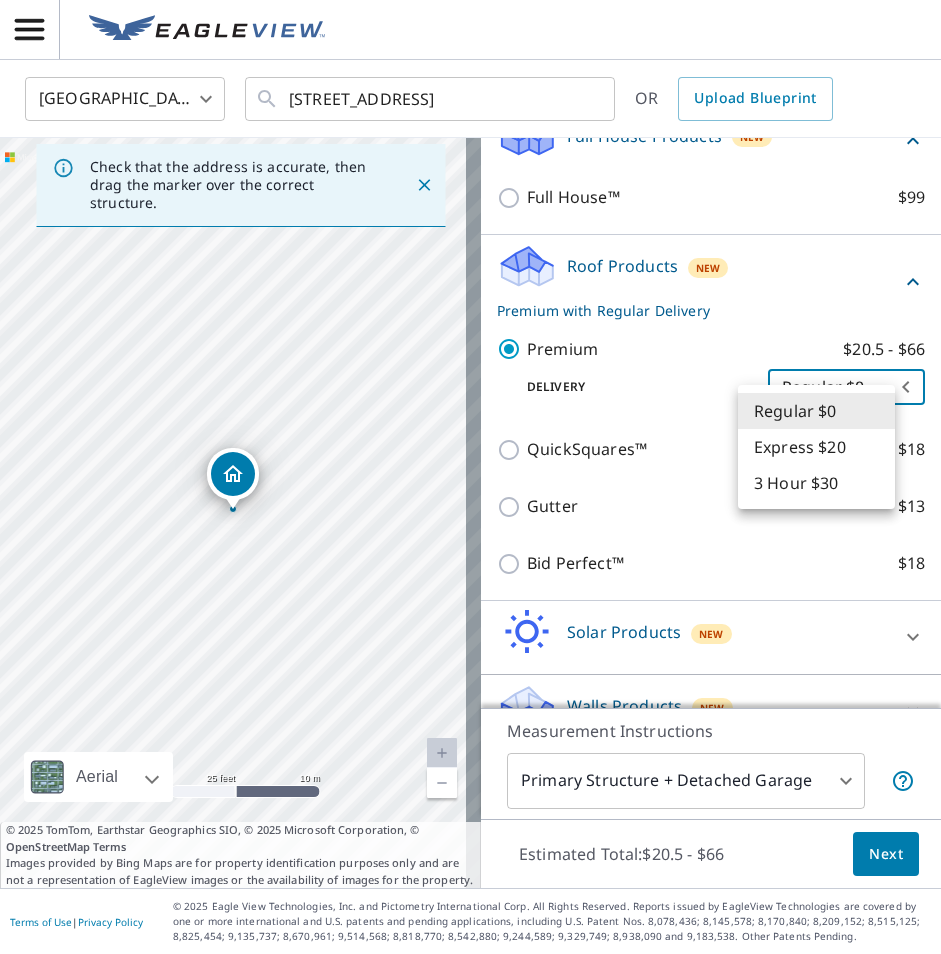 click on "Regular $0" at bounding box center (816, 411) 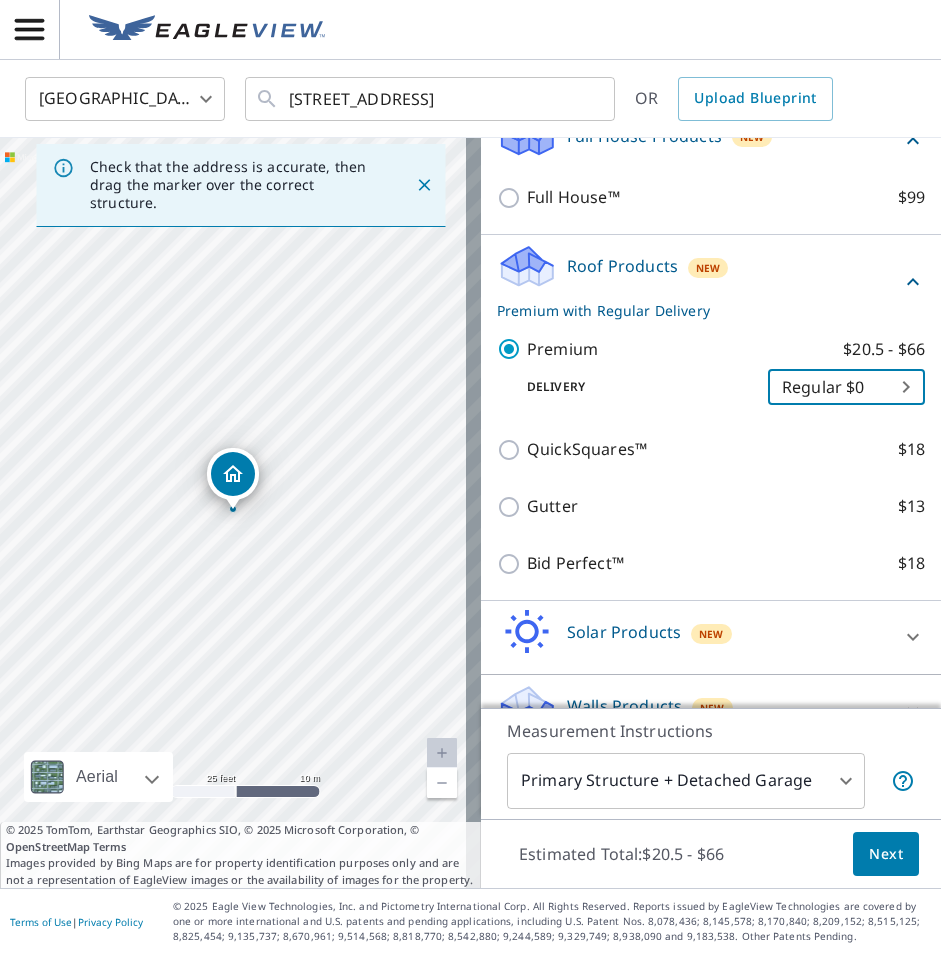 click on "BB BB
[GEOGRAPHIC_DATA] US ​ [STREET_ADDRESS] ​ OR Upload Blueprint Check that the address is accurate, then drag the marker over the correct structure. [STREET_ADDRESS] A standard road map Aerial A detailed look from above Labels Labels 25 feet 10 m © 2025 TomTom, © Vexcel Imaging, © 2025 Microsoft Corporation,  © OpenStreetMap Terms © 2025 TomTom, Earthstar Geographics SIO, © 2025 Microsoft Corporation, ©   OpenStreetMap   Terms Images provided by Bing Maps are for property identification purposes only and are not a representation of EagleView images or the availability of images for the property. PROPERTY TYPE Residential Commercial Multi-Family This is a complex BUILDING ID [STREET_ADDRESS] Full House Products New Full House™ $99 Roof Products New Premium with Regular Delivery Premium $20.5 - $66 Delivery Regular $0 8 ​ QuickSquares™ $18 Gutter $13 Bid Perfect™ $18 Solar Products New Inform Essentials+" at bounding box center (470, 477) 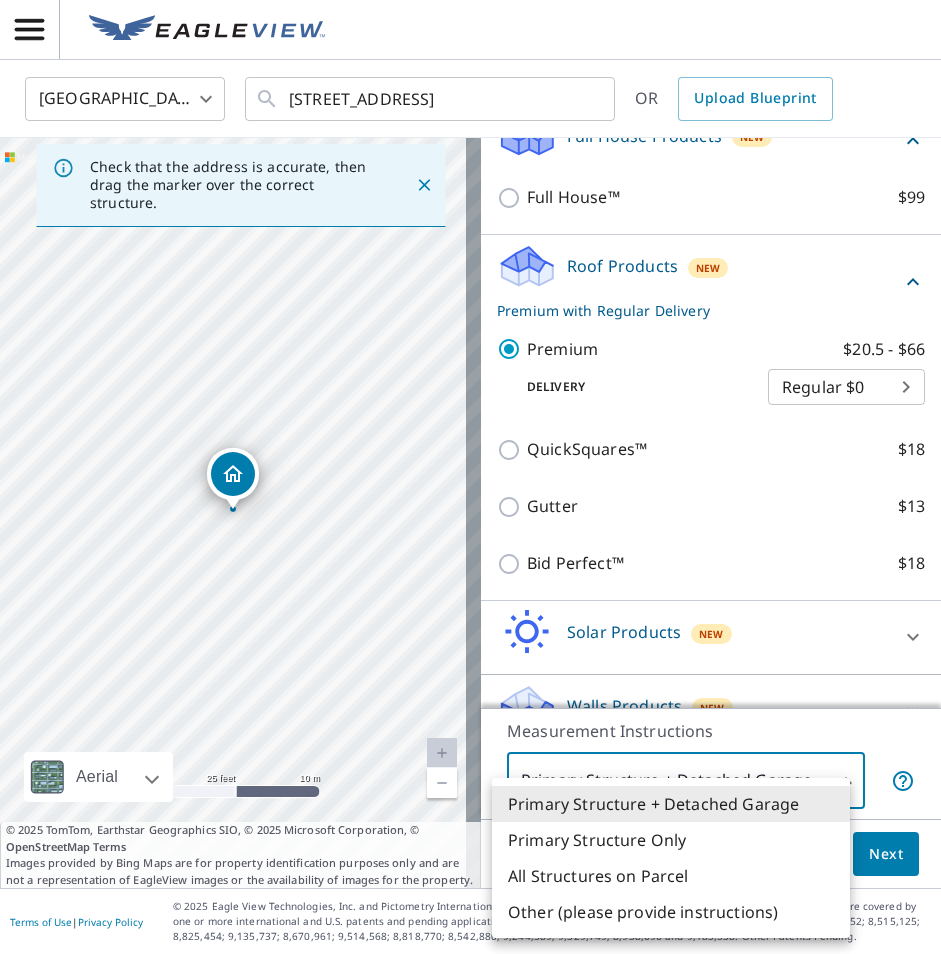 click on "Primary Structure + Detached Garage" at bounding box center [671, 804] 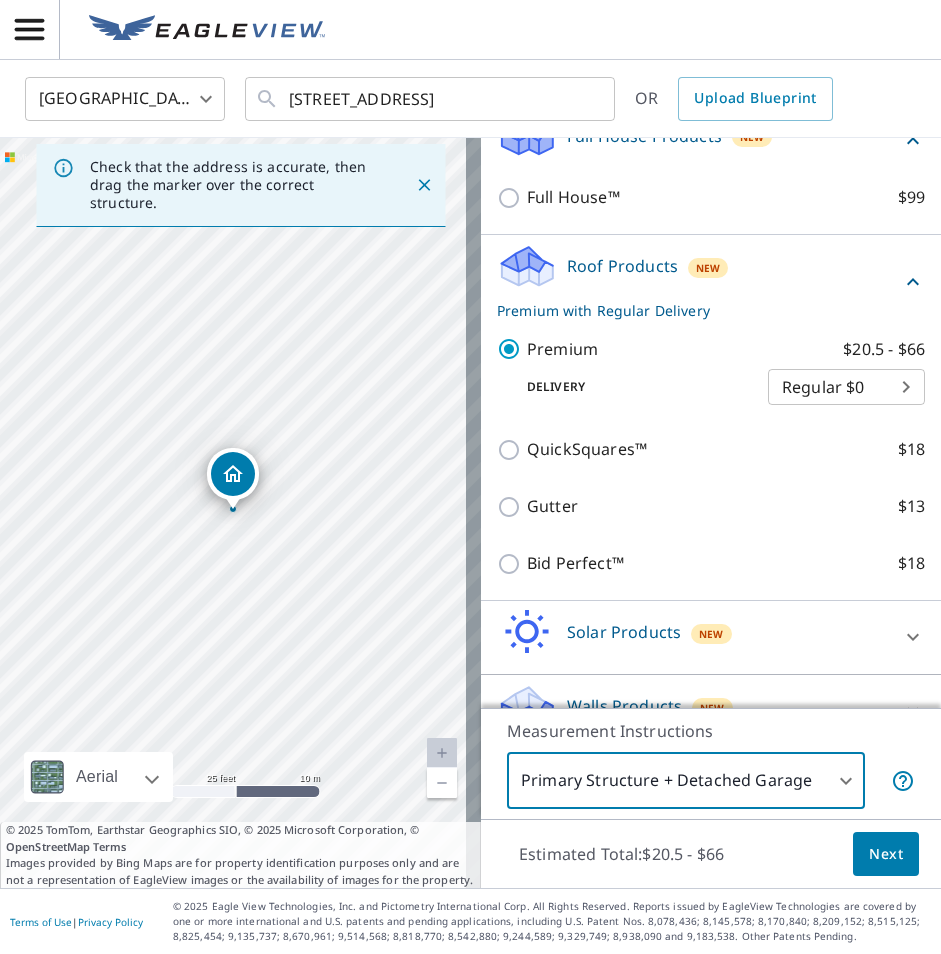 click on "BB BB
[GEOGRAPHIC_DATA] US ​ [STREET_ADDRESS] ​ OR Upload Blueprint Check that the address is accurate, then drag the marker over the correct structure. [STREET_ADDRESS] A standard road map Aerial A detailed look from above Labels Labels 25 feet 10 m © 2025 TomTom, © Vexcel Imaging, © 2025 Microsoft Corporation,  © OpenStreetMap Terms © 2025 TomTom, Earthstar Geographics SIO, © 2025 Microsoft Corporation, ©   OpenStreetMap   Terms Images provided by Bing Maps are for property identification purposes only and are not a representation of EagleView images or the availability of images for the property. PROPERTY TYPE Residential Commercial Multi-Family This is a complex BUILDING ID [STREET_ADDRESS] Full House Products New Full House™ $99 Roof Products New Premium with Regular Delivery Premium $20.5 - $66 Delivery Regular $0 8 ​ QuickSquares™ $18 Gutter $13 Bid Perfect™ $18 Solar Products New Inform Essentials+" at bounding box center [470, 477] 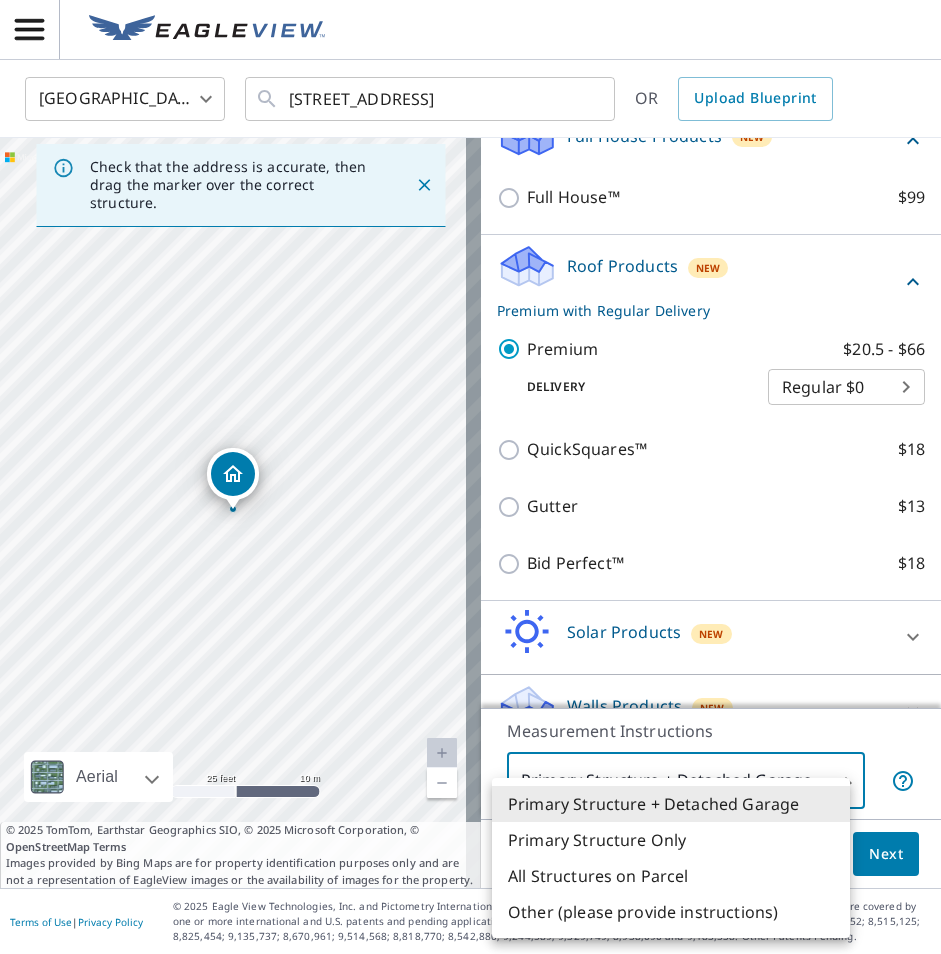 click at bounding box center (470, 477) 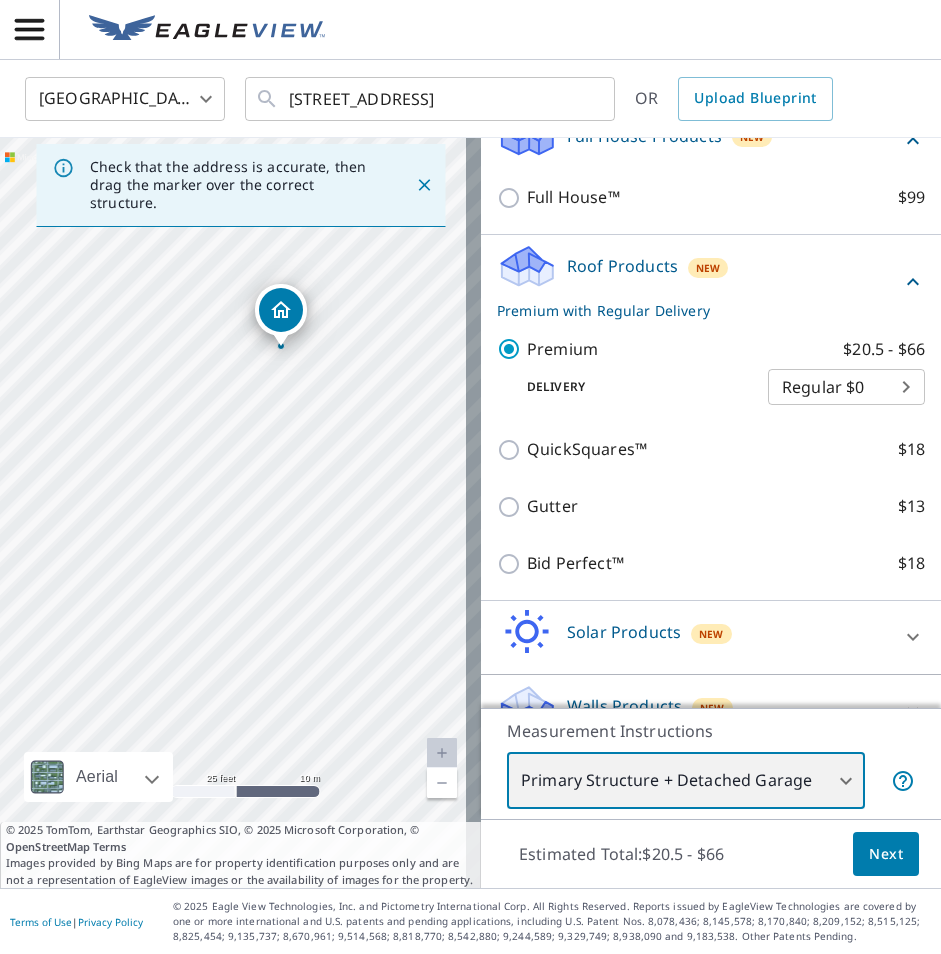 click on "[STREET_ADDRESS]" at bounding box center [240, 513] 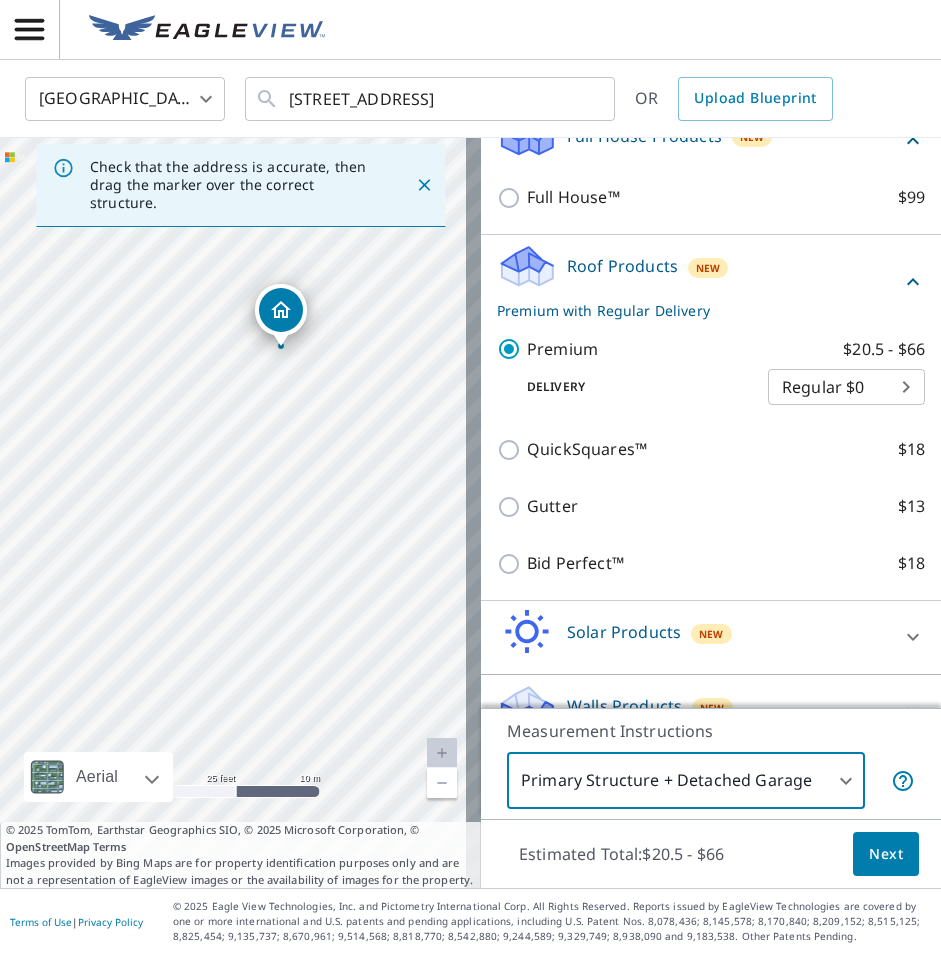 click 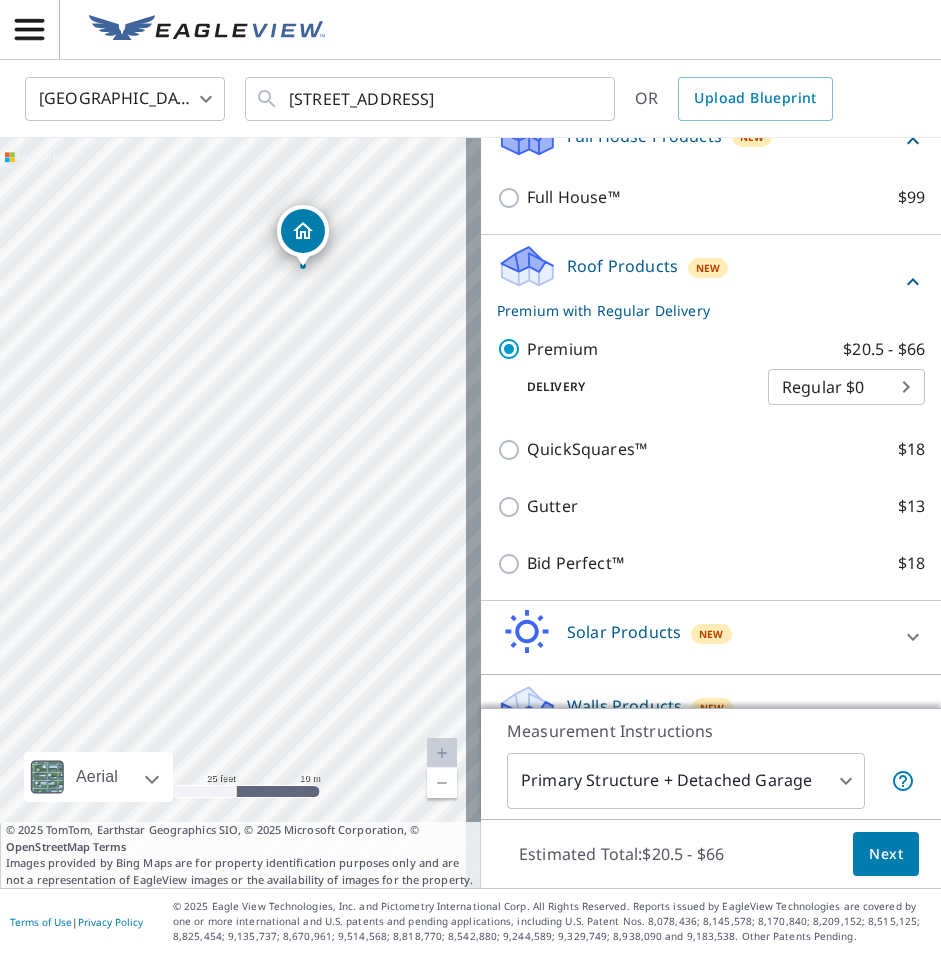drag, startPoint x: 203, startPoint y: 640, endPoint x: 273, endPoint y: 397, distance: 252.8814 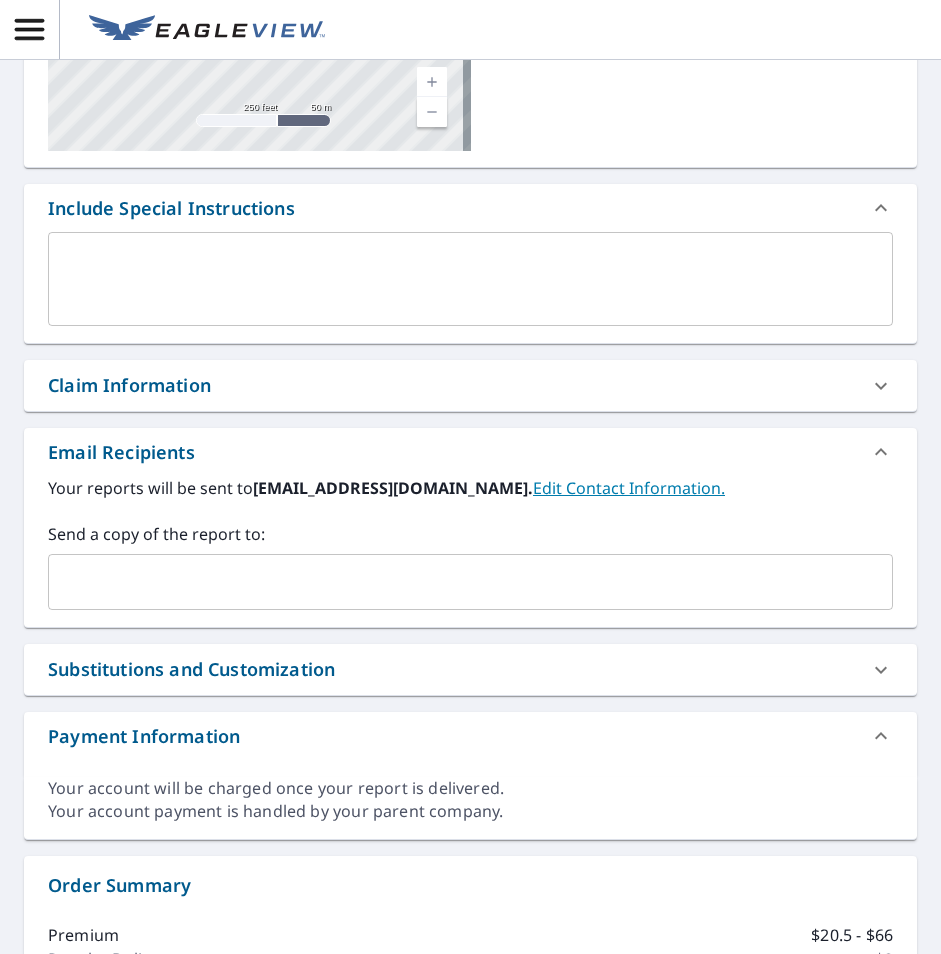 scroll, scrollTop: 400, scrollLeft: 0, axis: vertical 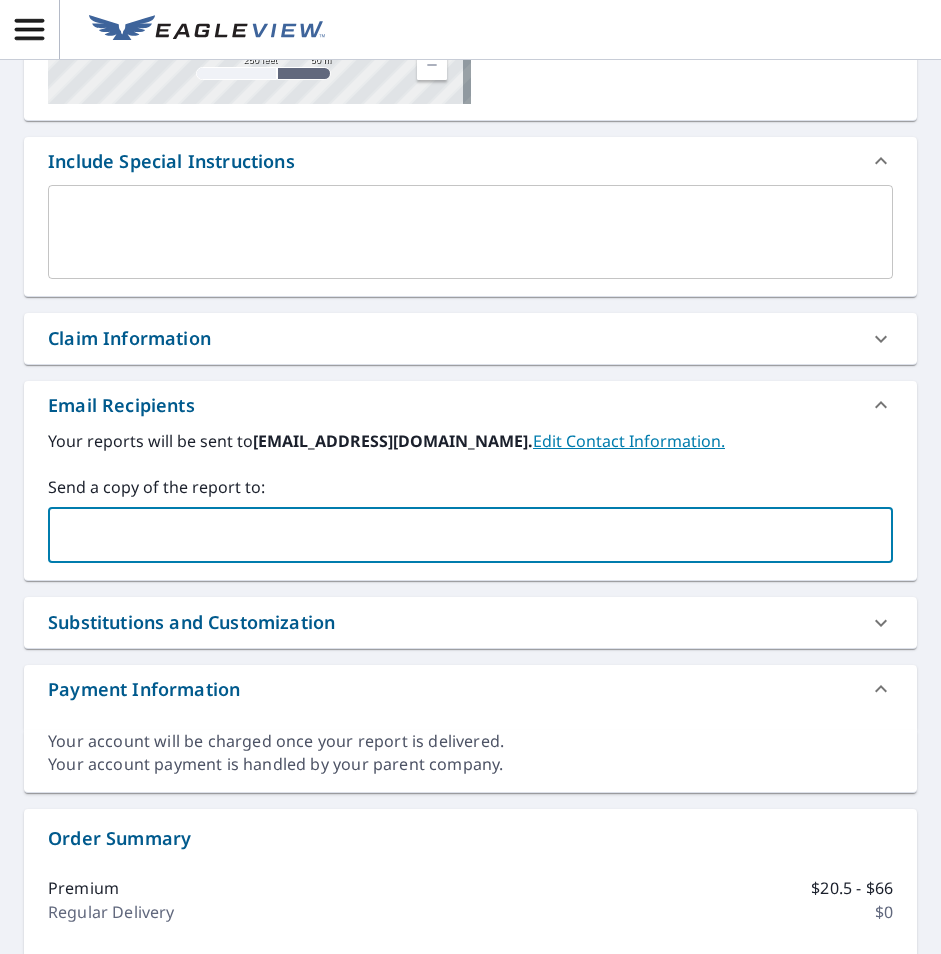 click at bounding box center [455, 535] 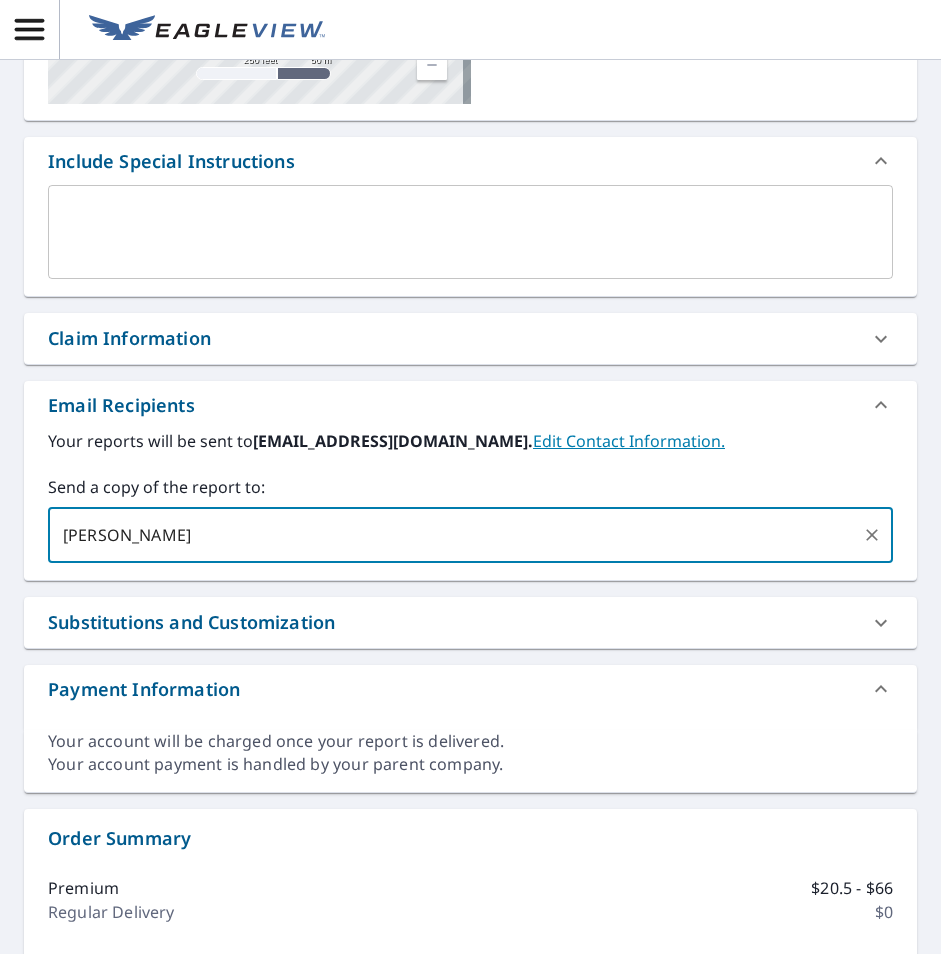 type on "[PERSON_NAME]." 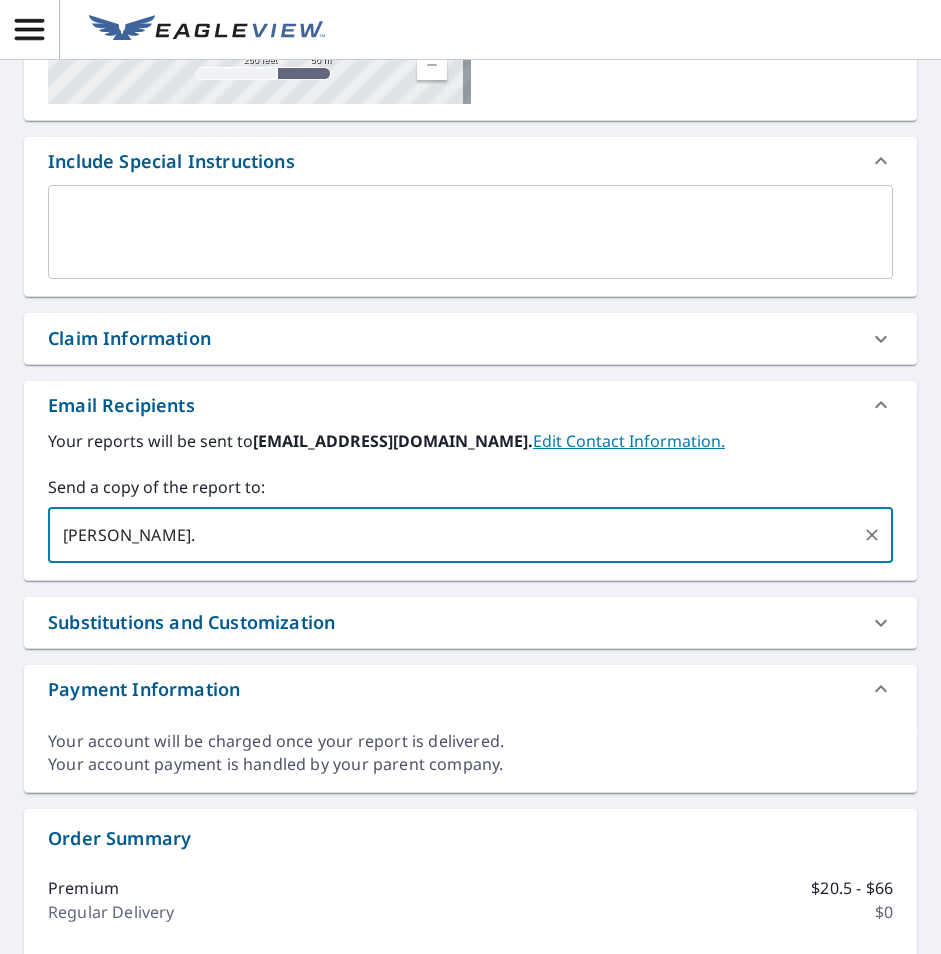 drag, startPoint x: 160, startPoint y: 538, endPoint x: -147, endPoint y: 550, distance: 307.23444 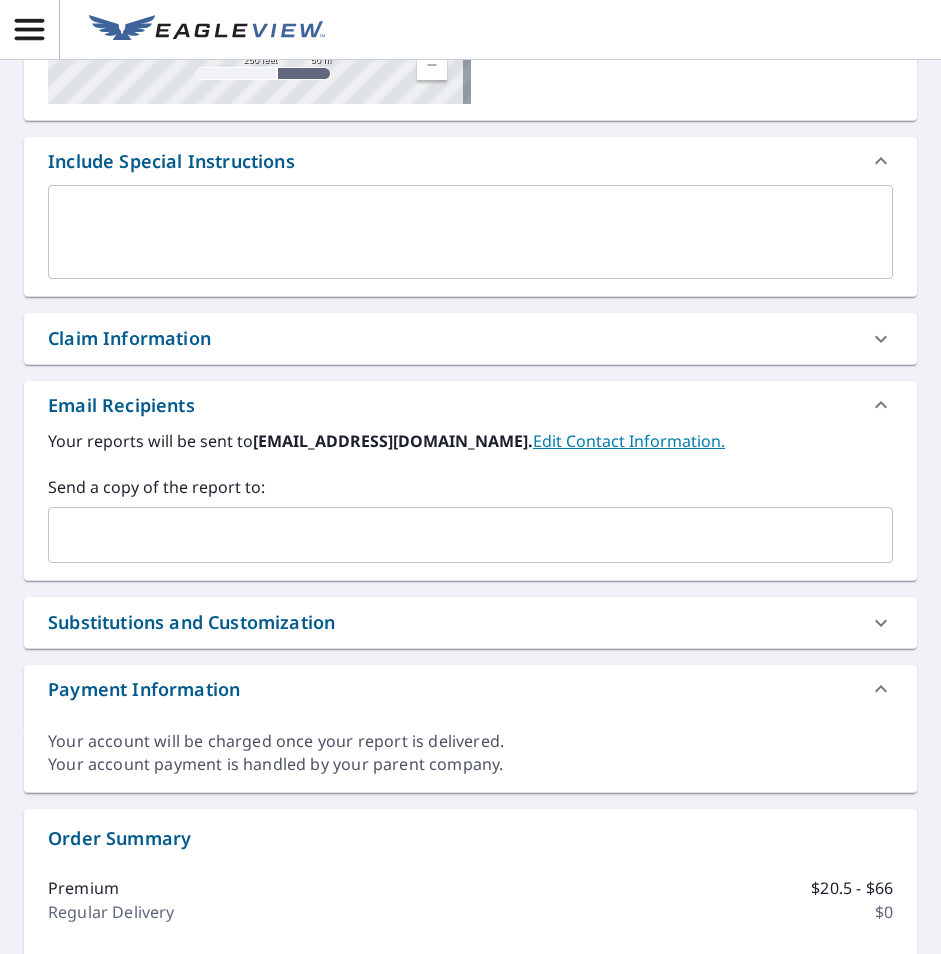 click on "Premium $20.5  -  $66" at bounding box center (470, 888) 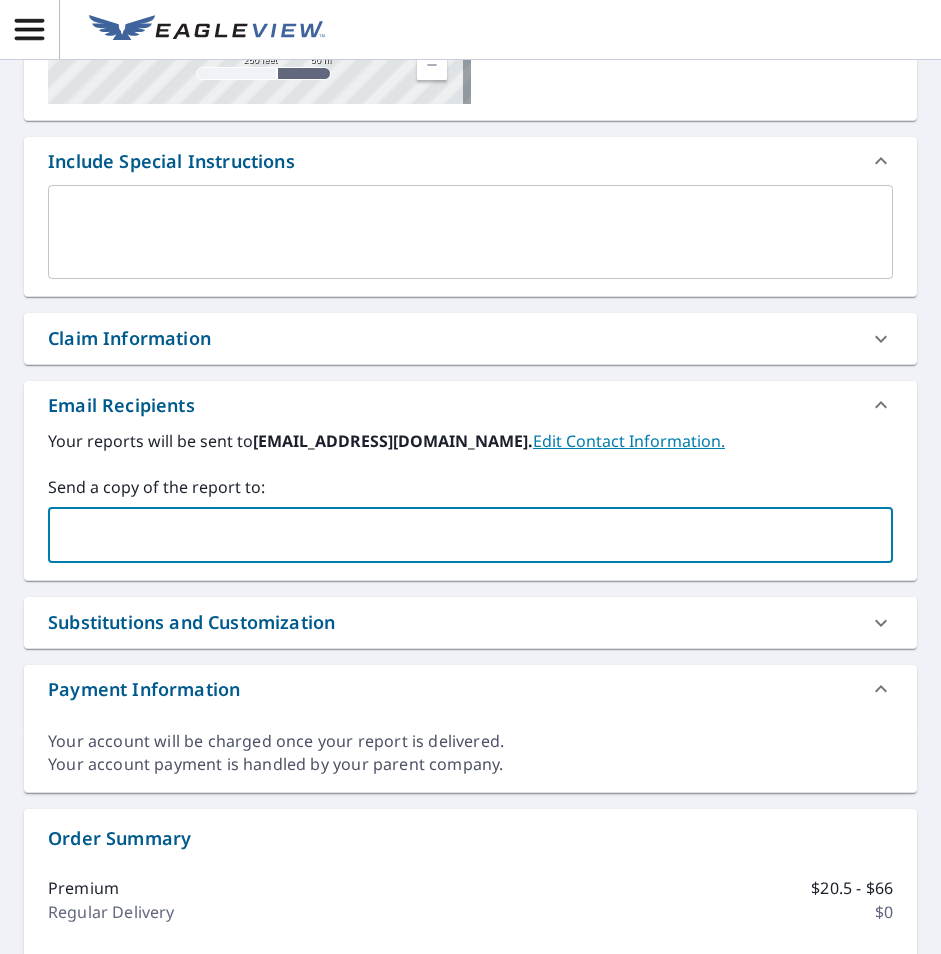 paste on "[PERSON_NAME][EMAIL_ADDRESS][PERSON_NAME][DOMAIN_NAME]" 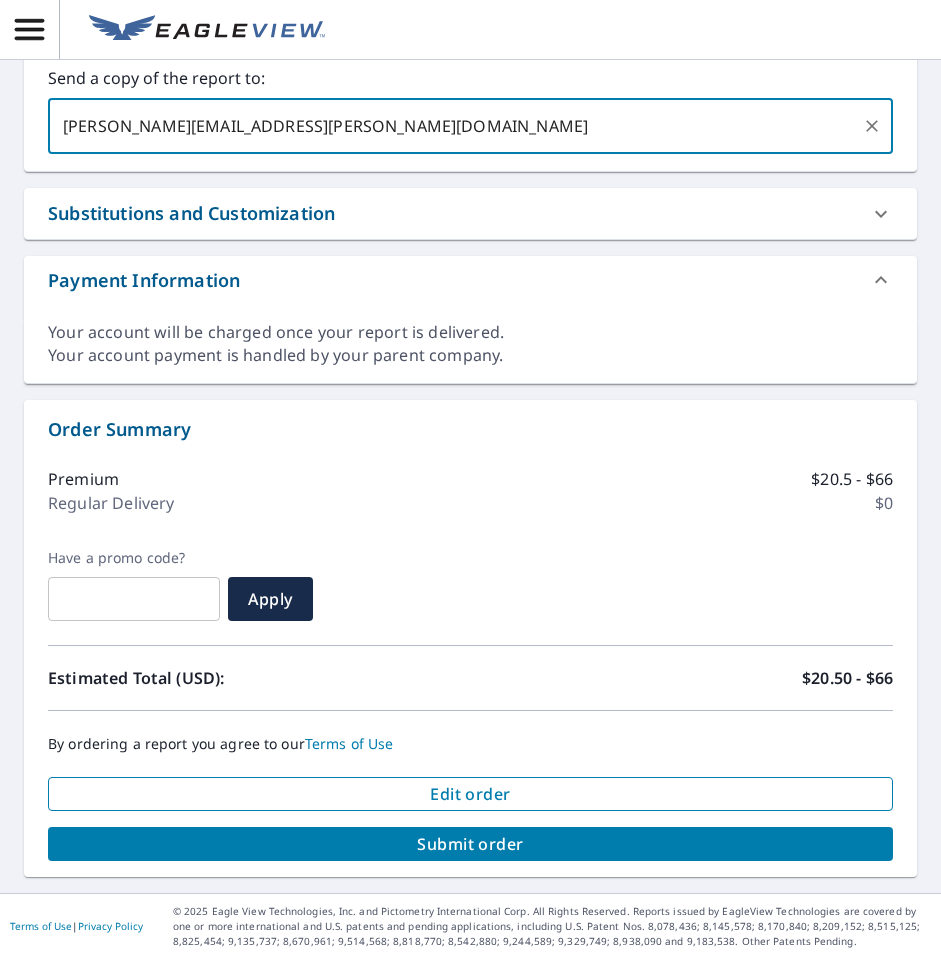scroll, scrollTop: 814, scrollLeft: 0, axis: vertical 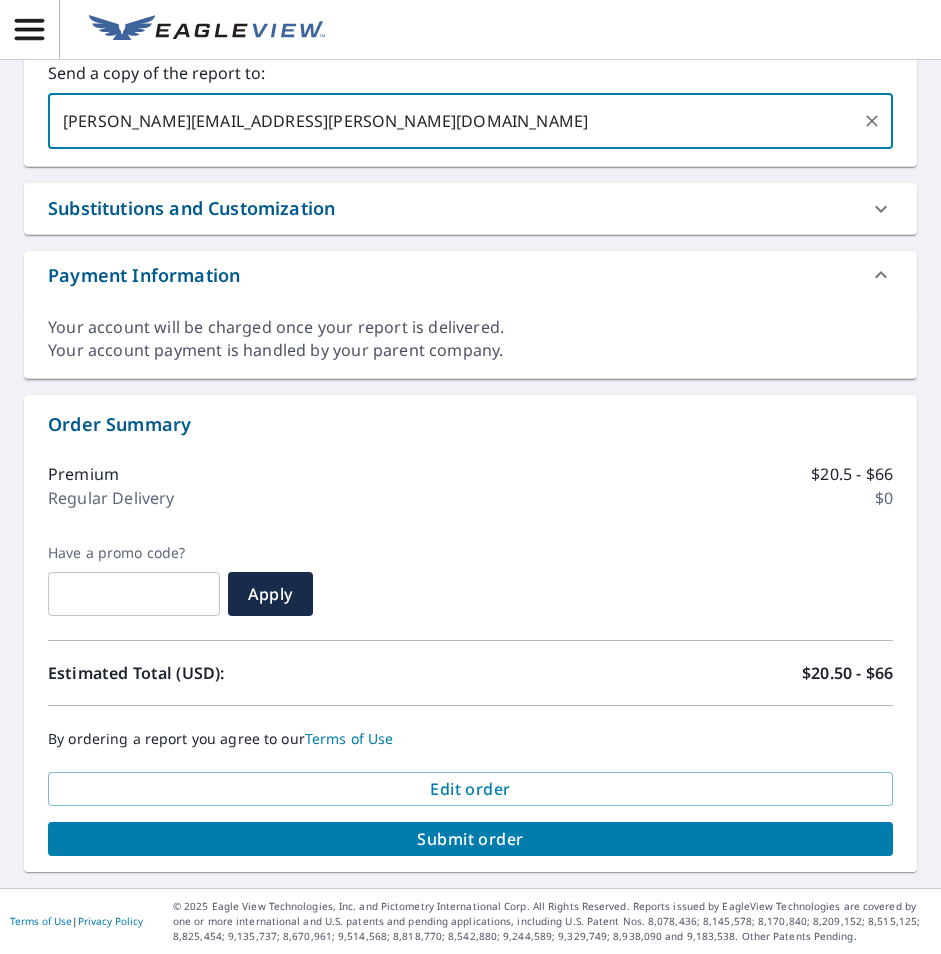 type on "[PERSON_NAME][EMAIL_ADDRESS][PERSON_NAME][DOMAIN_NAME]" 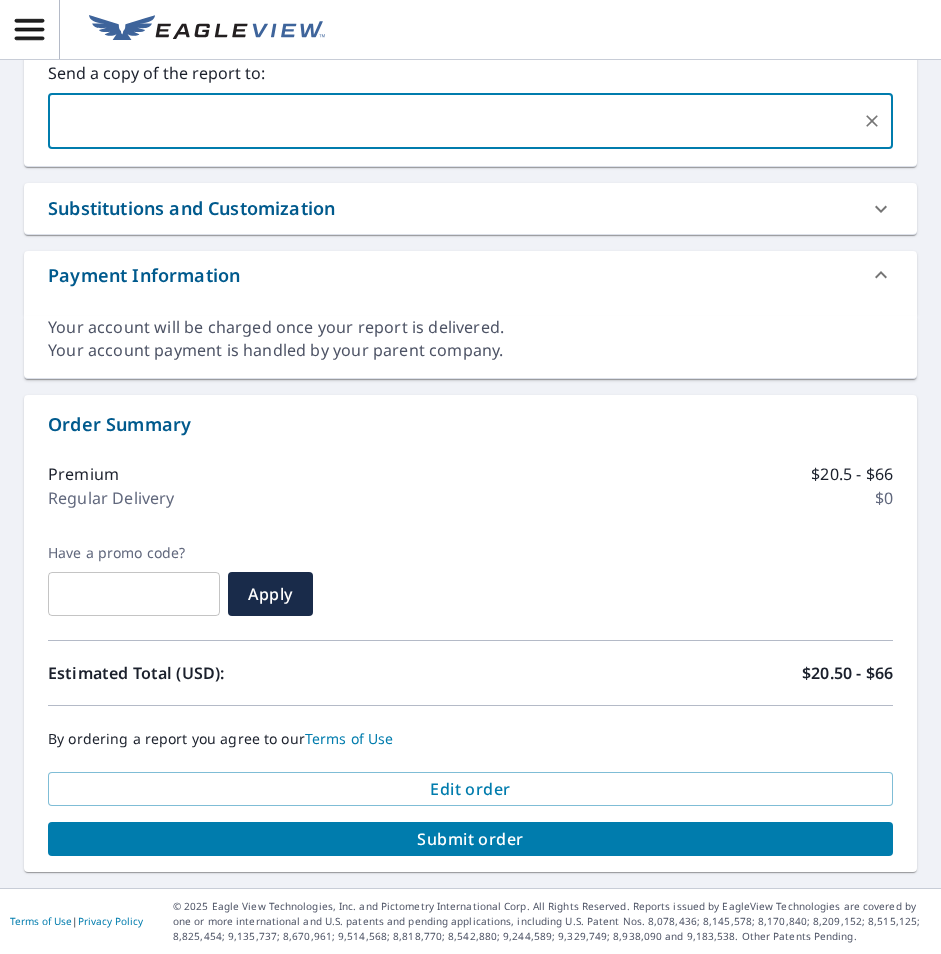 click on "Submit order" at bounding box center [470, 839] 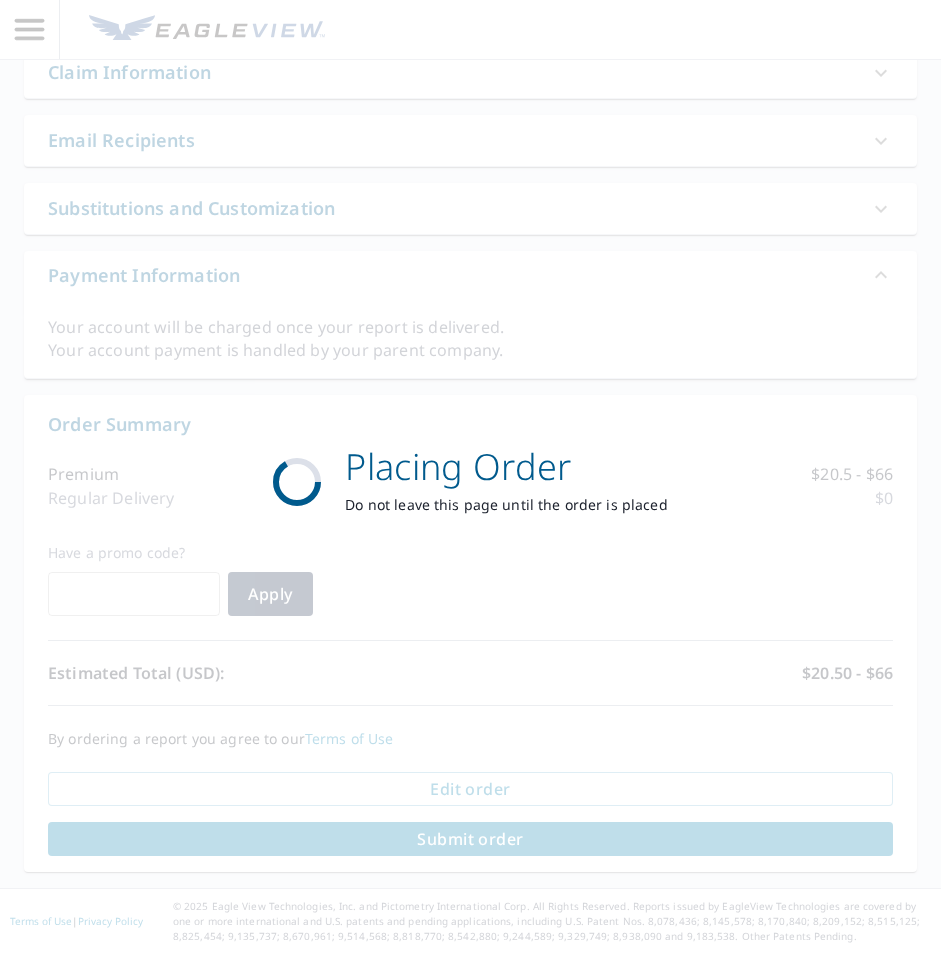 scroll, scrollTop: 666, scrollLeft: 0, axis: vertical 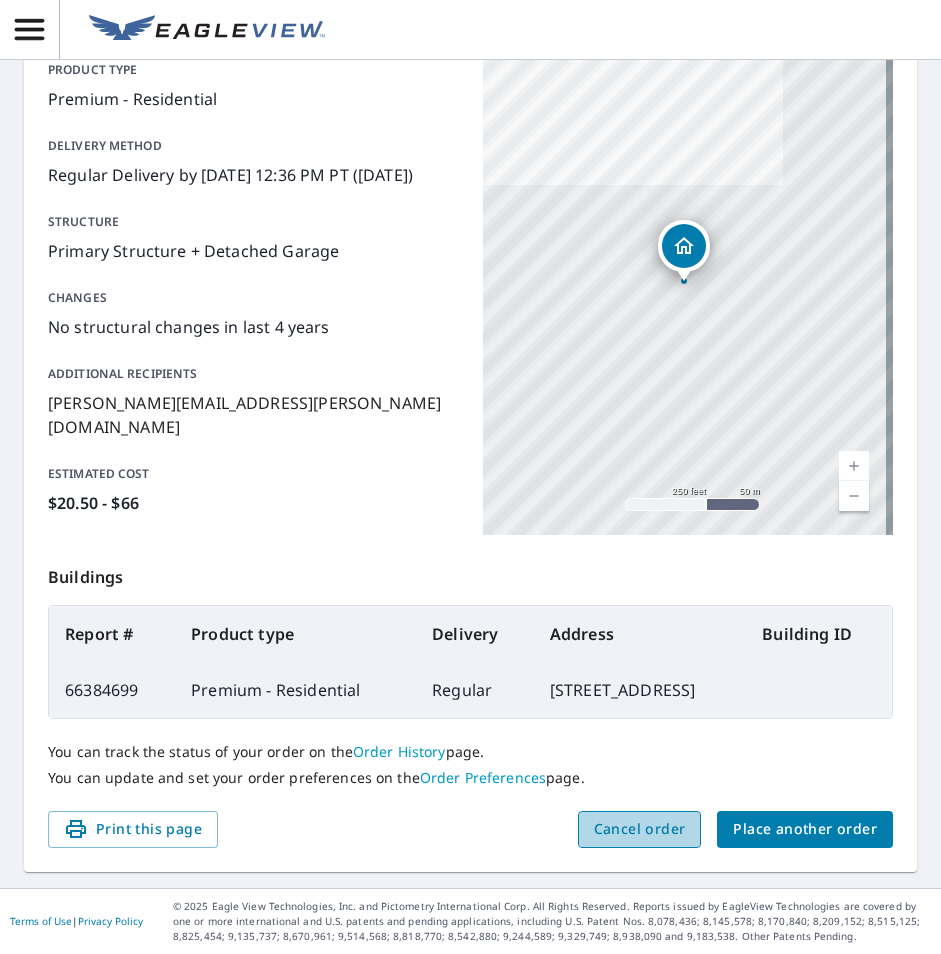 click on "Cancel order" at bounding box center [640, 829] 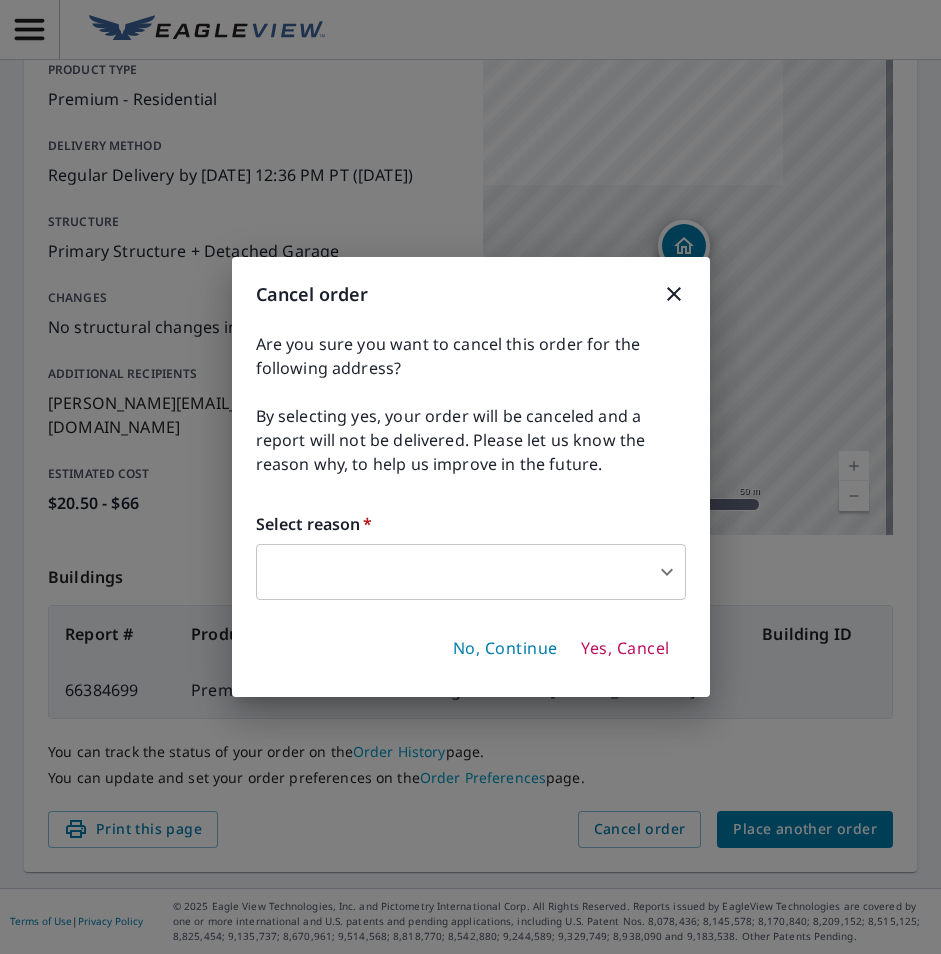click on "BB BB
Order Submitted Order details Product type Premium - Residential Delivery method Regular Delivery by [DATE] 12:36 PM PT ([DATE]) Structure Primary Structure + Detached Garage Changes No structural changes in last 4 years Additional recipients [PERSON_NAME][EMAIL_ADDRESS][PERSON_NAME][DOMAIN_NAME] Estimated cost $20.50  -  $66 [STREET_ADDRESS][GEOGRAPHIC_DATA] A standard road map Aerial A detailed look from above Labels Labels 250 feet 50 m © 2025 TomTom, © Vexcel Imaging, © 2025 Microsoft Corporation,  © OpenStreetMap Terms Buildings Report # Product type Delivery Address Building ID 66384699 Premium - Residential Regular [STREET_ADDRESS] You can track the status of your order on the  Order History  page. You can update and set your order preferences on the  Order Preferences  page. Print this page Cancel order Place another order Terms of Use  |  Privacy Policy
X X X Cancel order Select reason   * ​ ​" at bounding box center (470, 477) 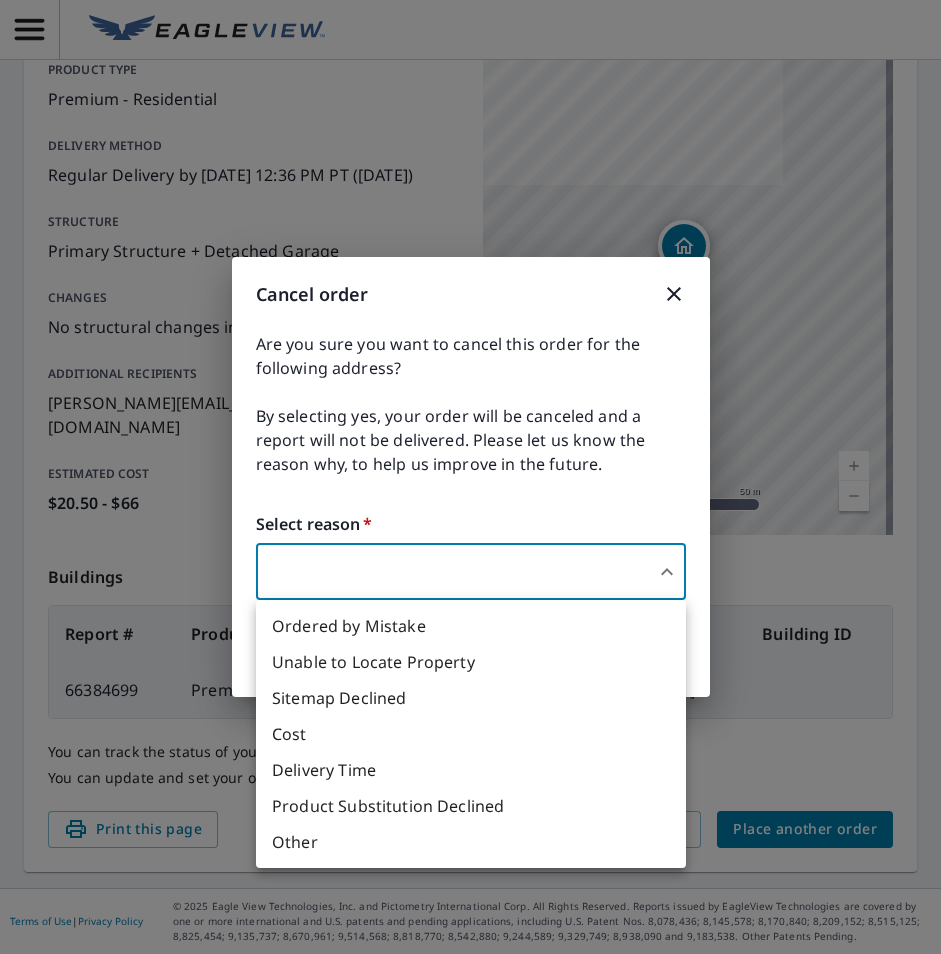 click on "Ordered by Mistake" at bounding box center [471, 626] 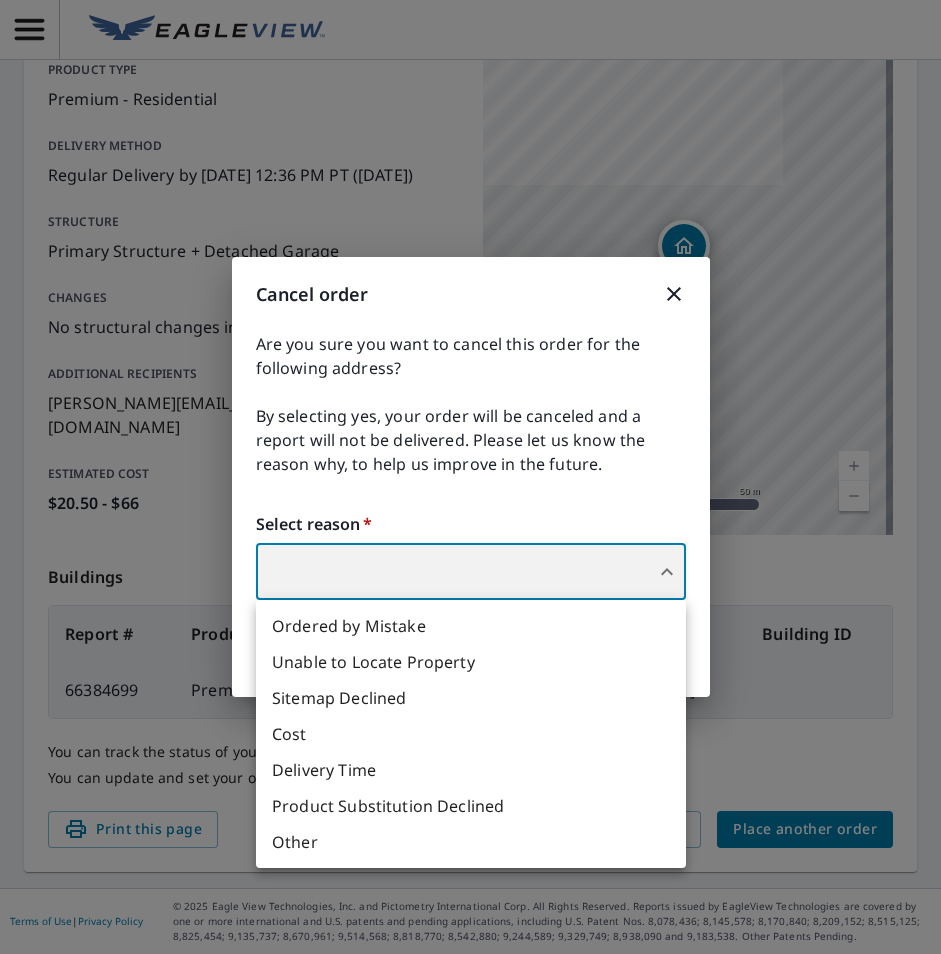 type on "30" 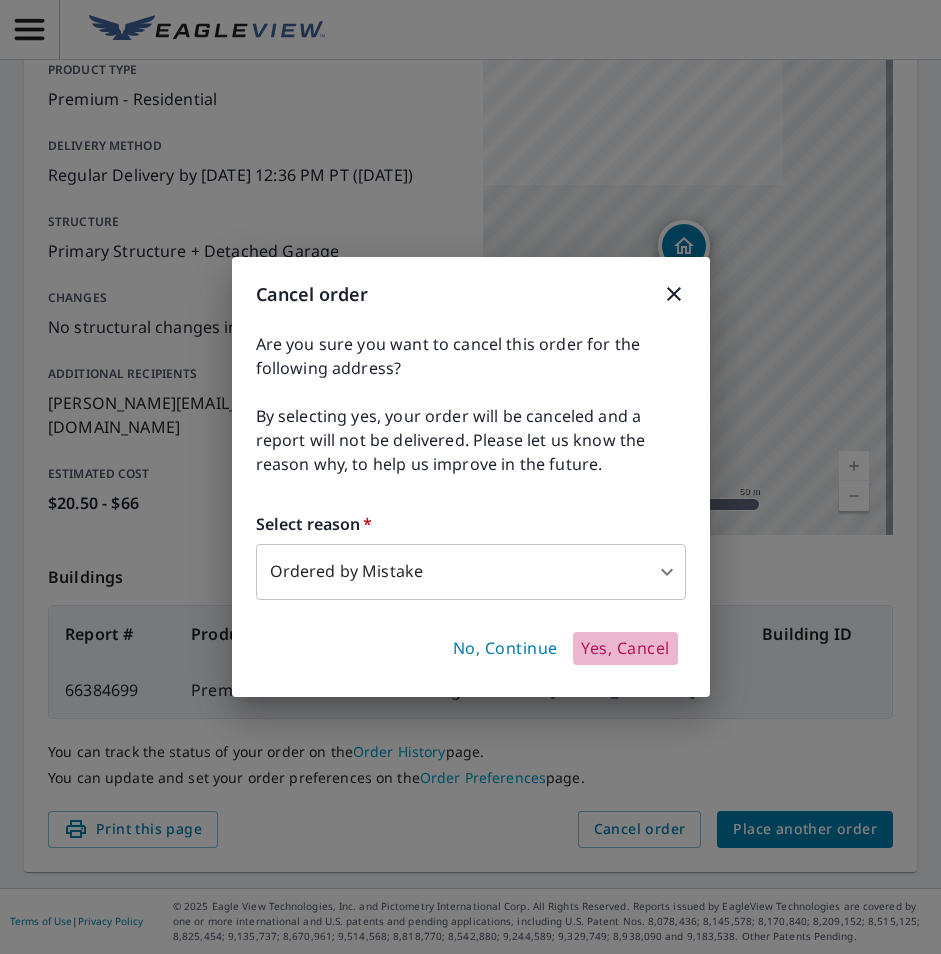 click on "Yes, Cancel" at bounding box center [625, 649] 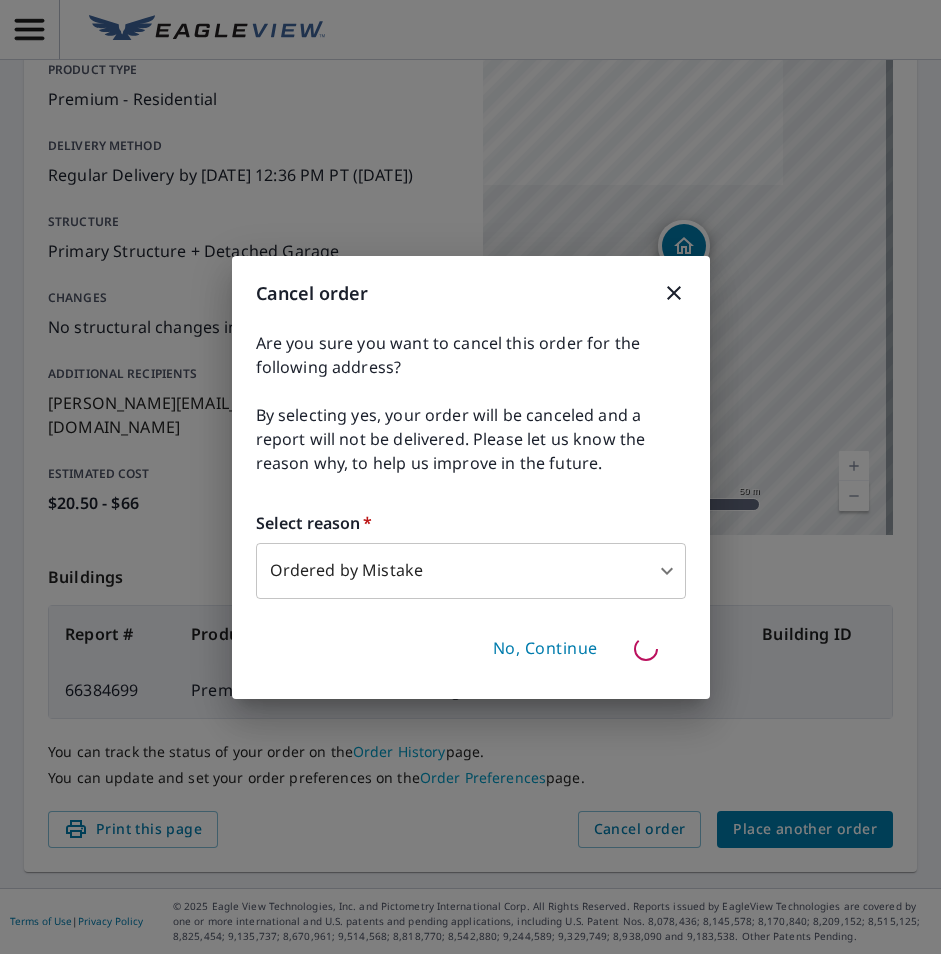 type 